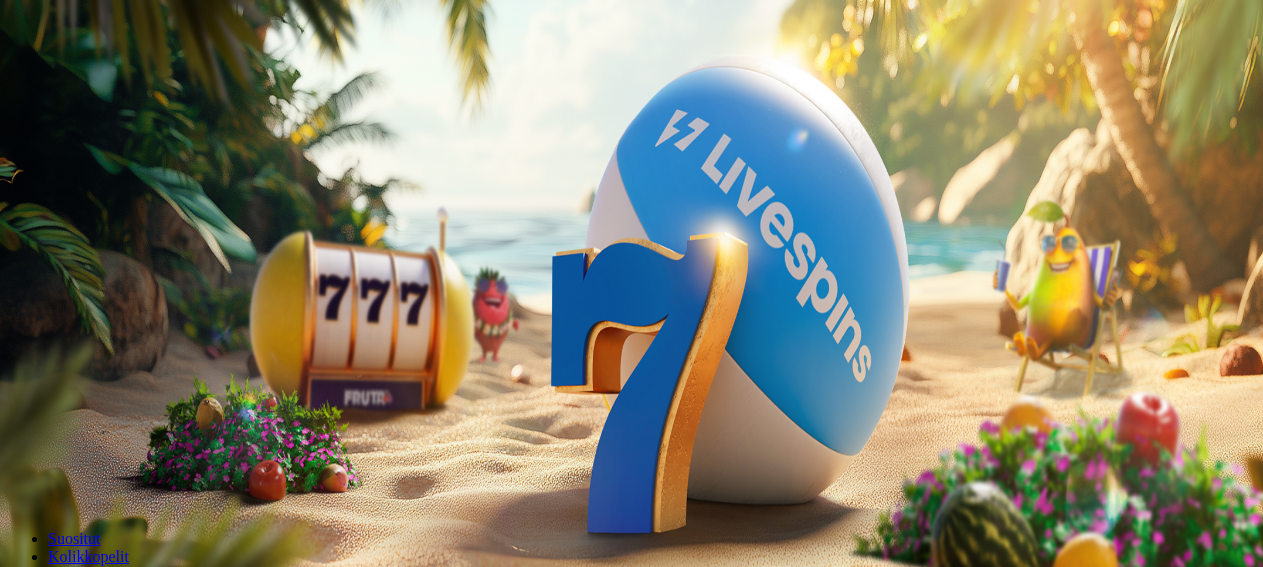 scroll, scrollTop: 0, scrollLeft: 0, axis: both 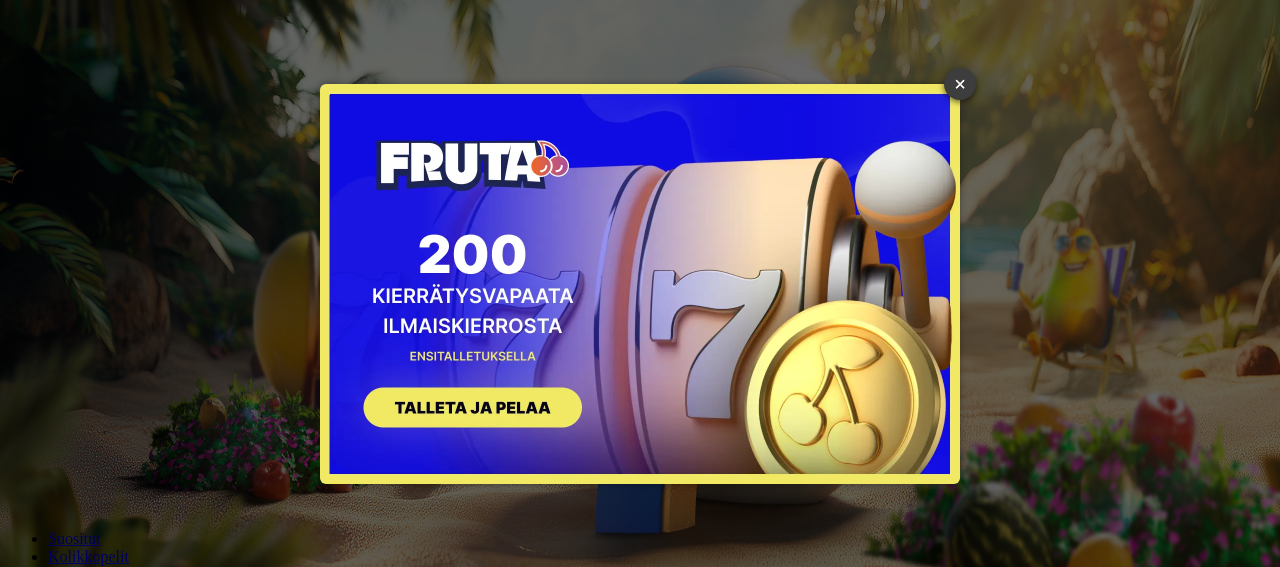 type on "***" 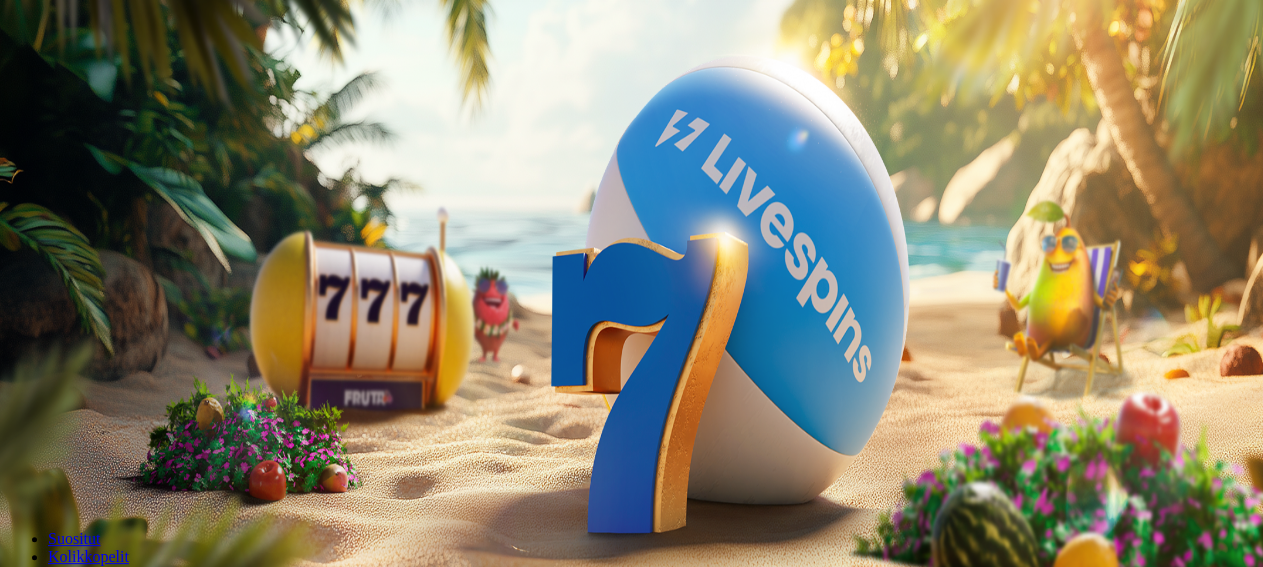 click on "Talleta ja pelaa" at bounding box center [60, 485] 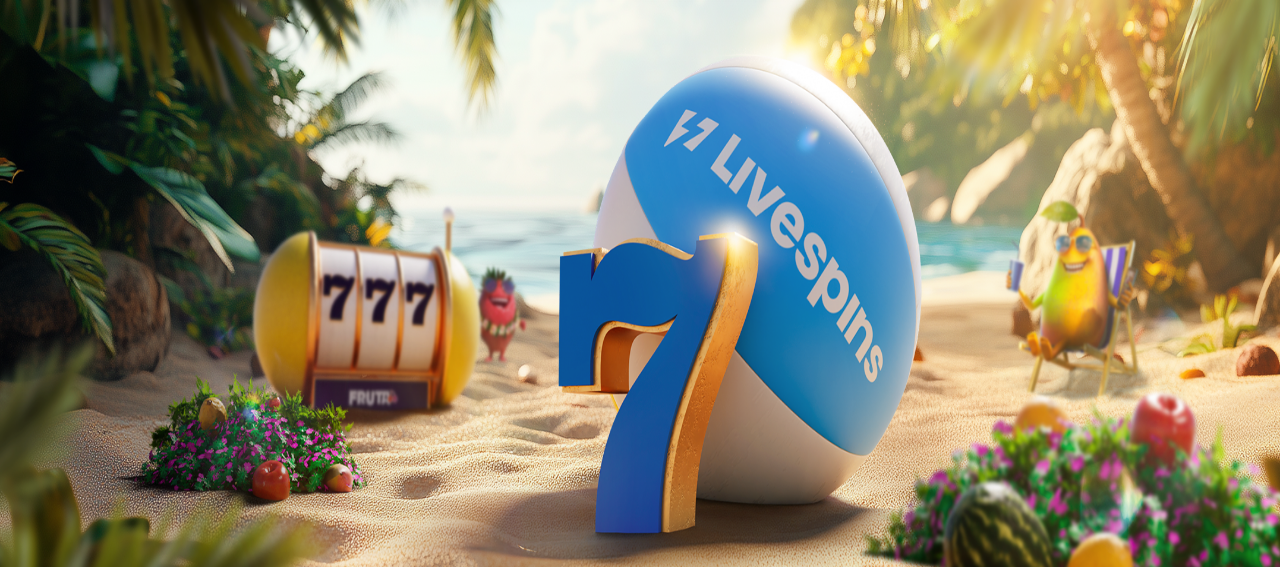 click on "Evästesäännöt" at bounding box center [60, 5437] 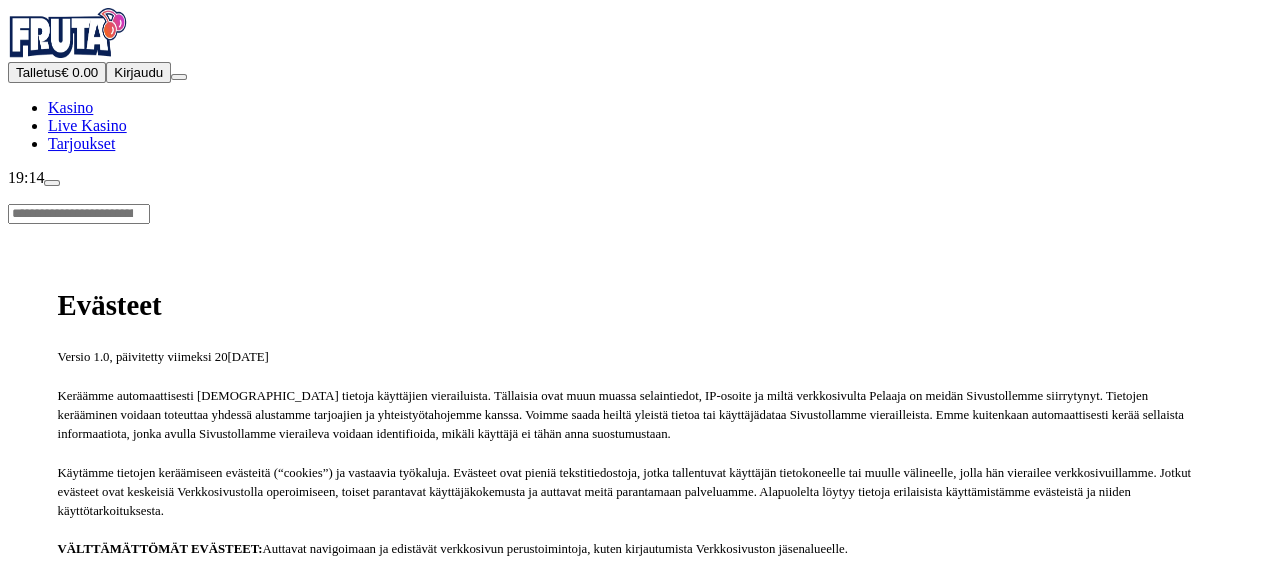 click on "Ymmärrän" at bounding box center [151, 958] 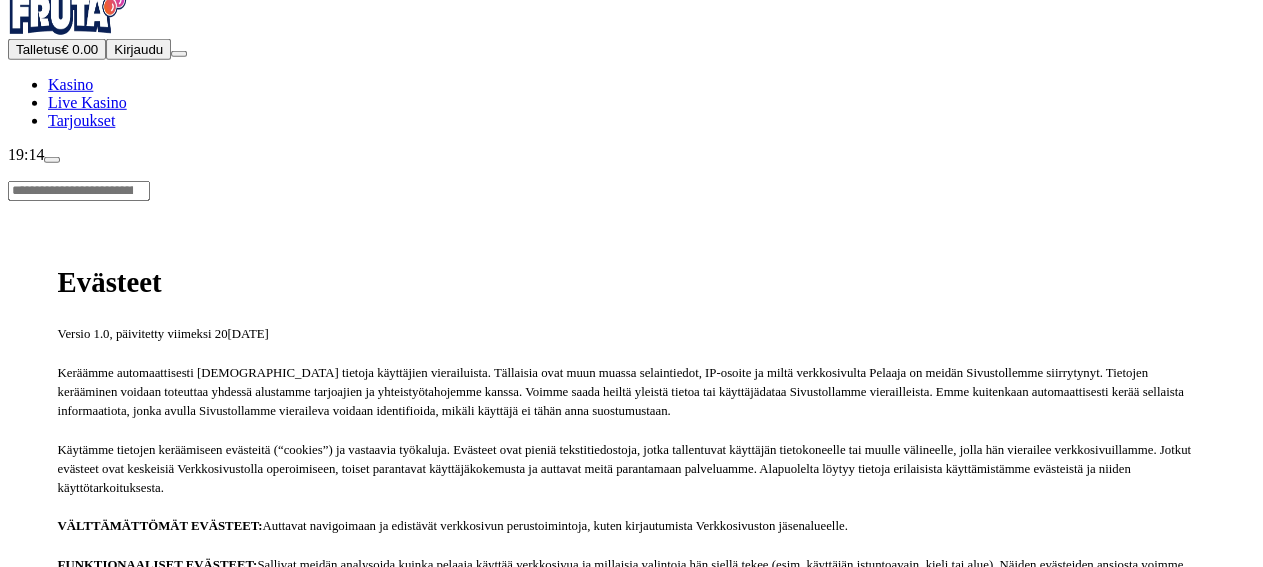 scroll, scrollTop: 0, scrollLeft: 0, axis: both 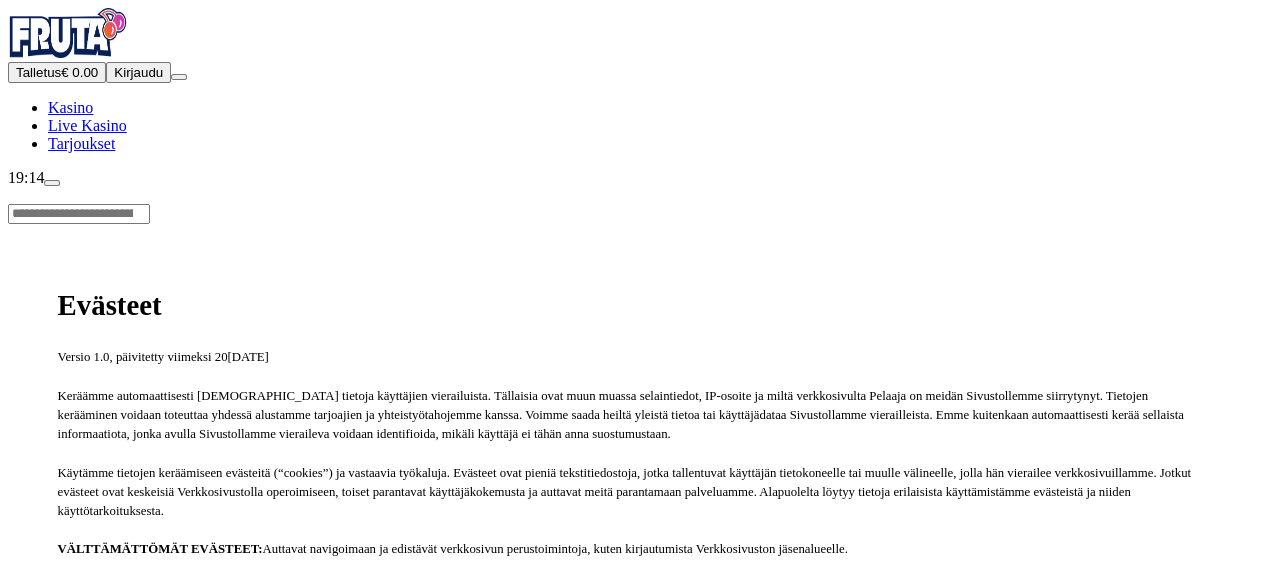 click on "Talletus € 0.00" at bounding box center [57, 72] 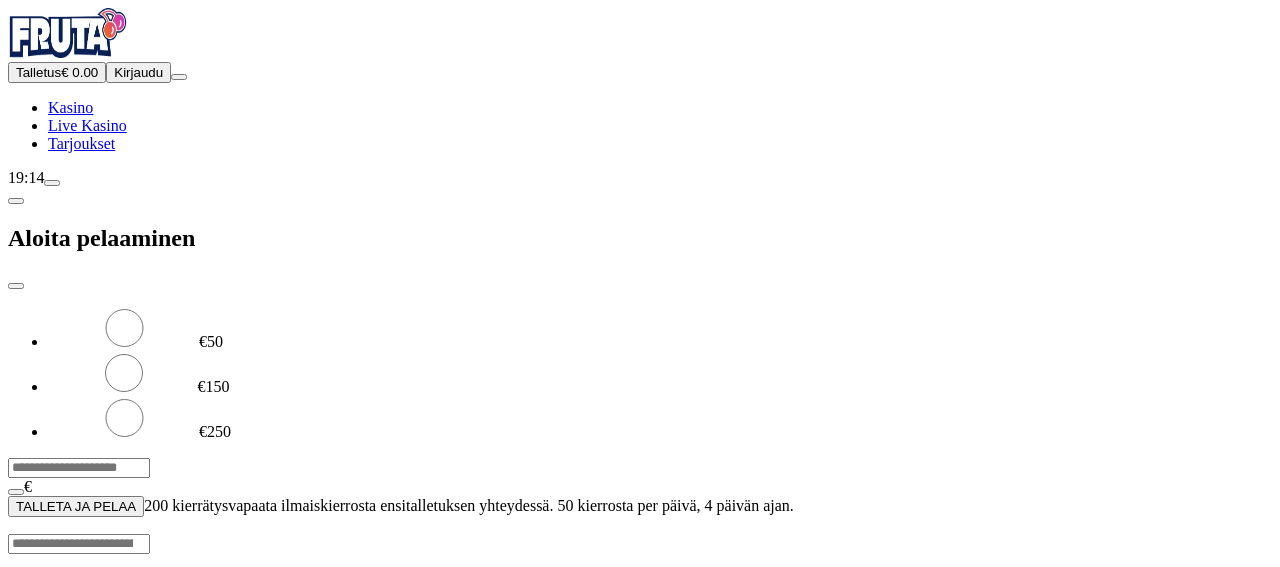 click on "***" at bounding box center [79, 468] 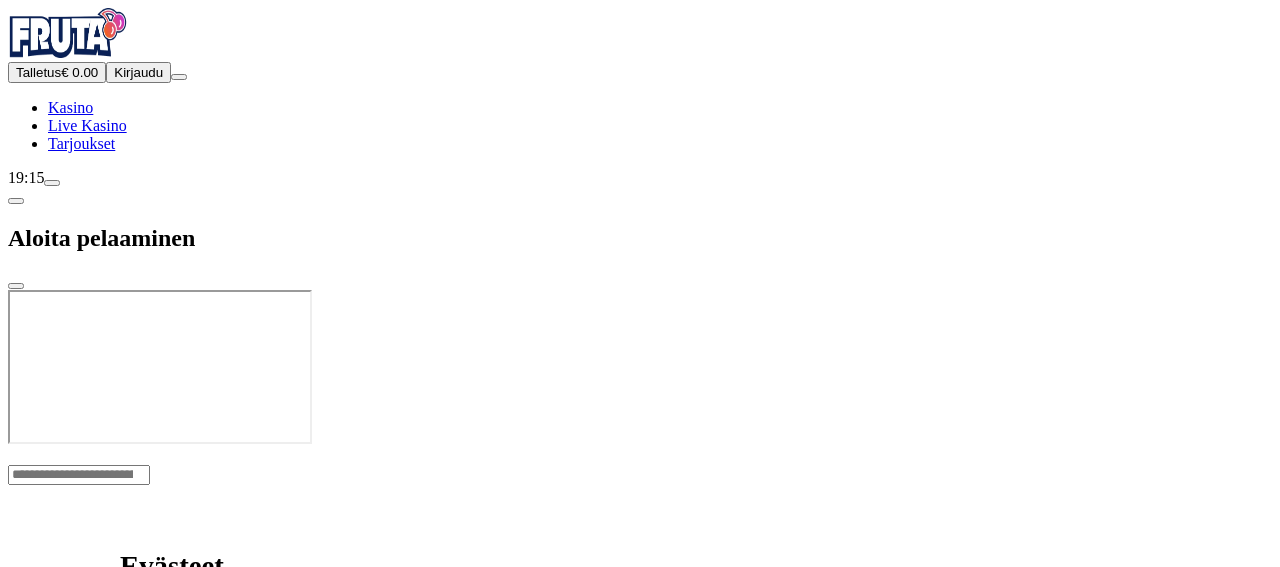 click at bounding box center [640, 448] 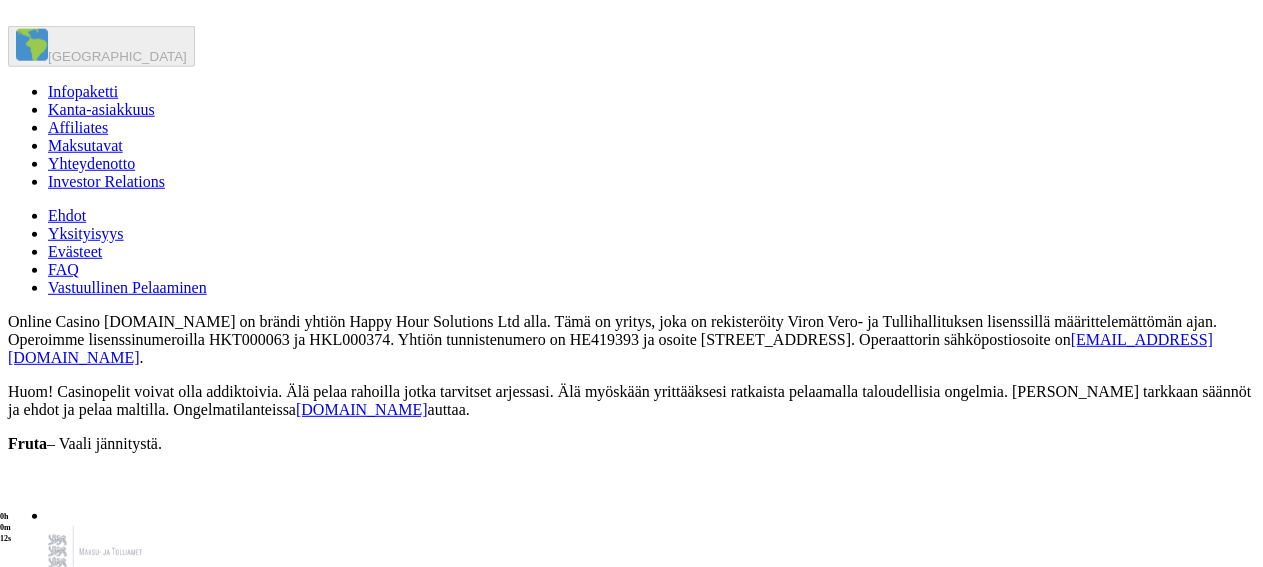 scroll, scrollTop: 1034, scrollLeft: 0, axis: vertical 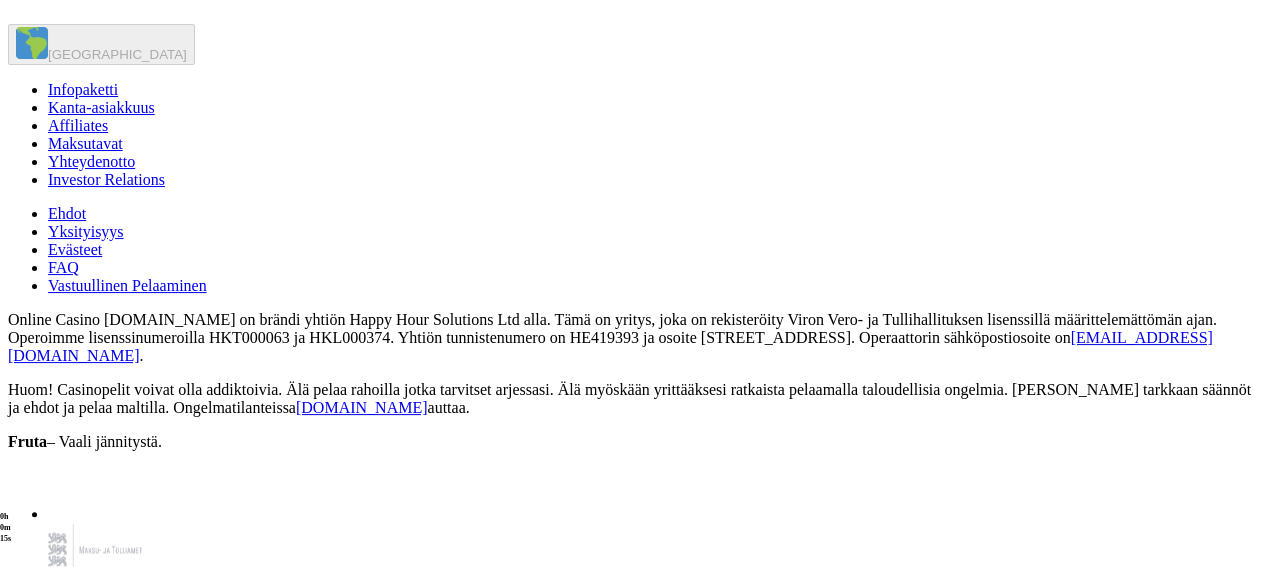 click at bounding box center [272, 665] 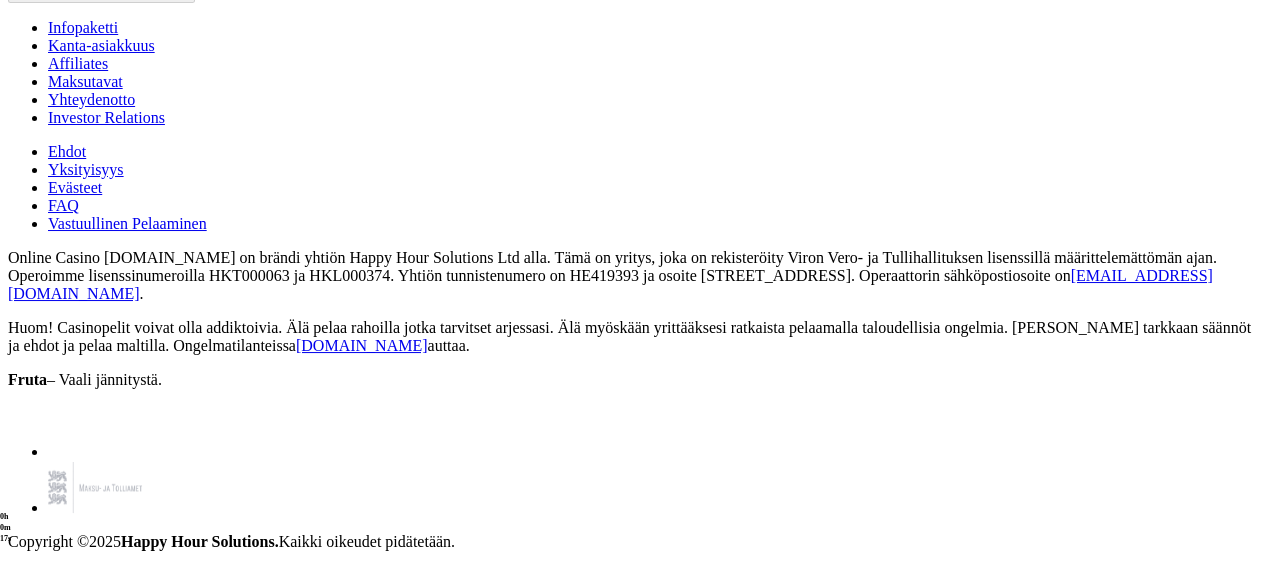 scroll, scrollTop: 1369, scrollLeft: 0, axis: vertical 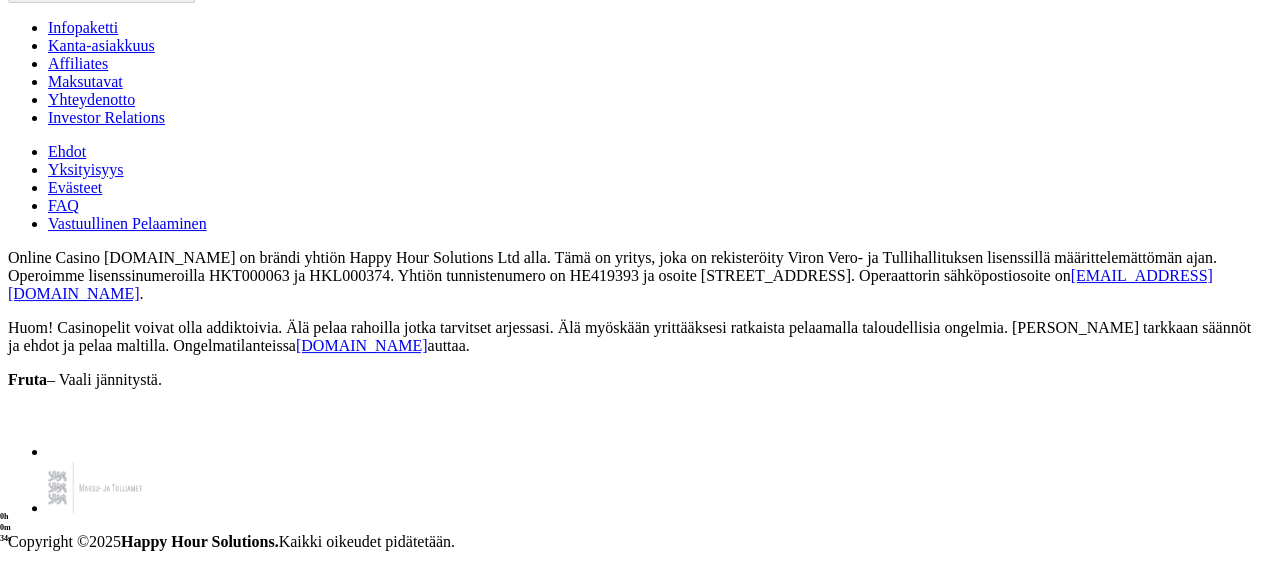 click on "Evästeet" at bounding box center [75, 187] 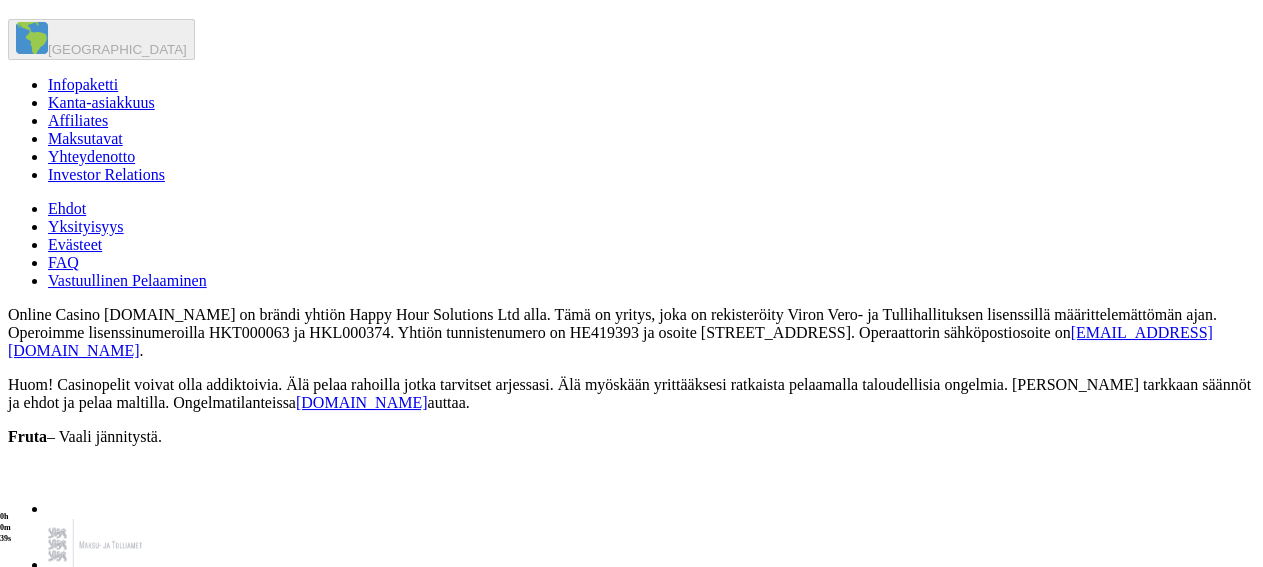 scroll, scrollTop: 1056, scrollLeft: 0, axis: vertical 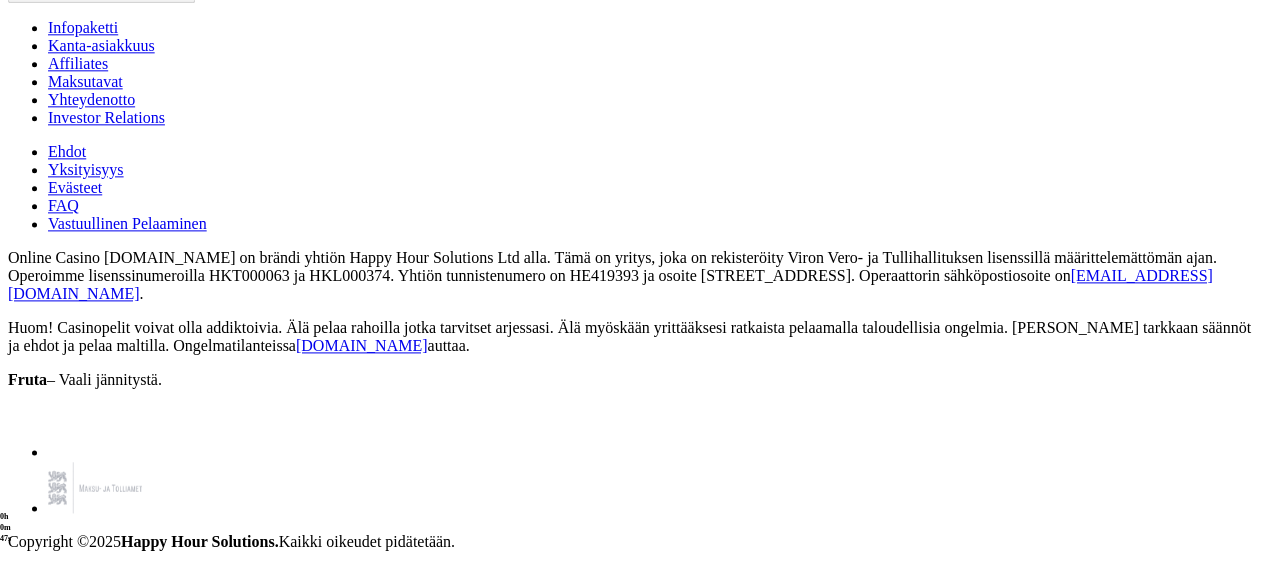 click on "Ehdot" at bounding box center (67, 151) 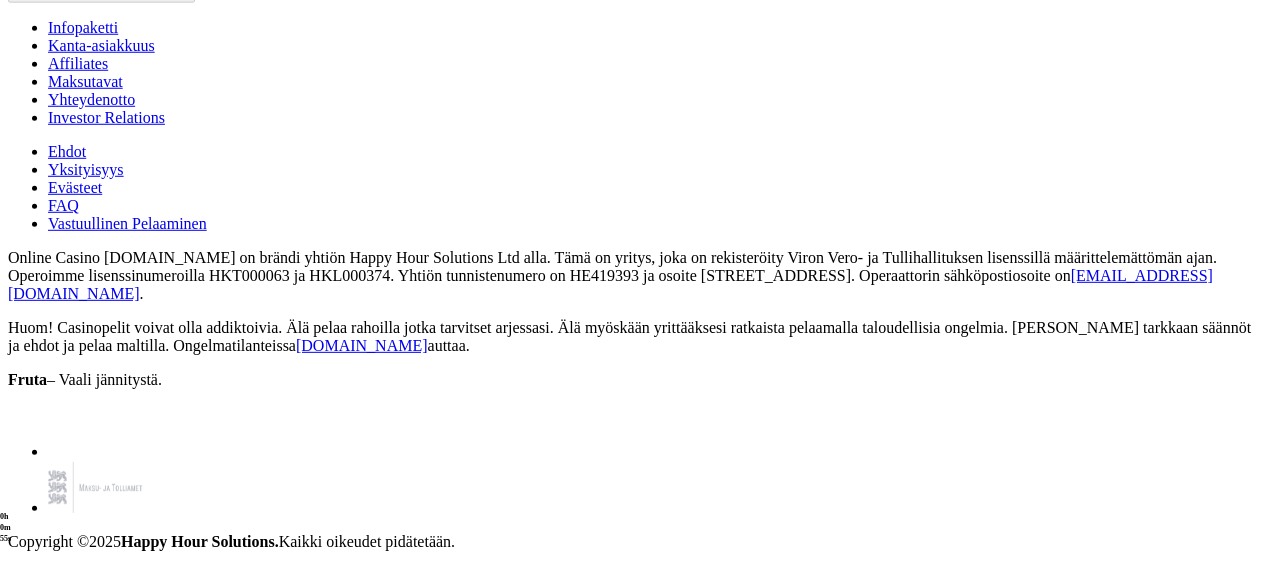 scroll, scrollTop: 25984, scrollLeft: 0, axis: vertical 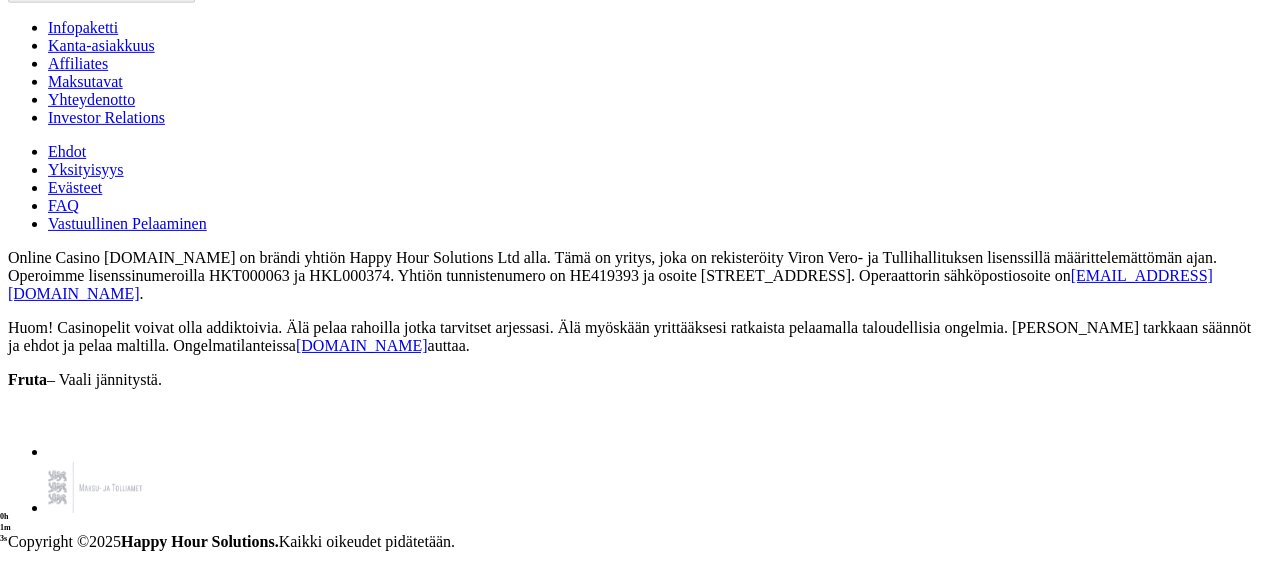 click at bounding box center [79, -14135] 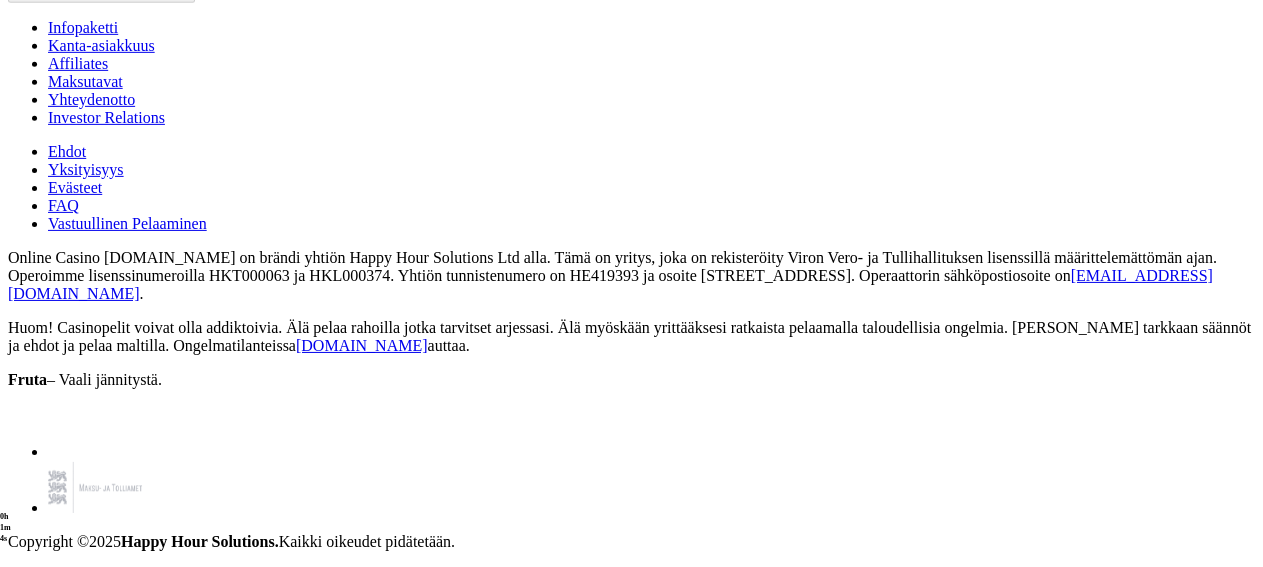 click at bounding box center [79, -14135] 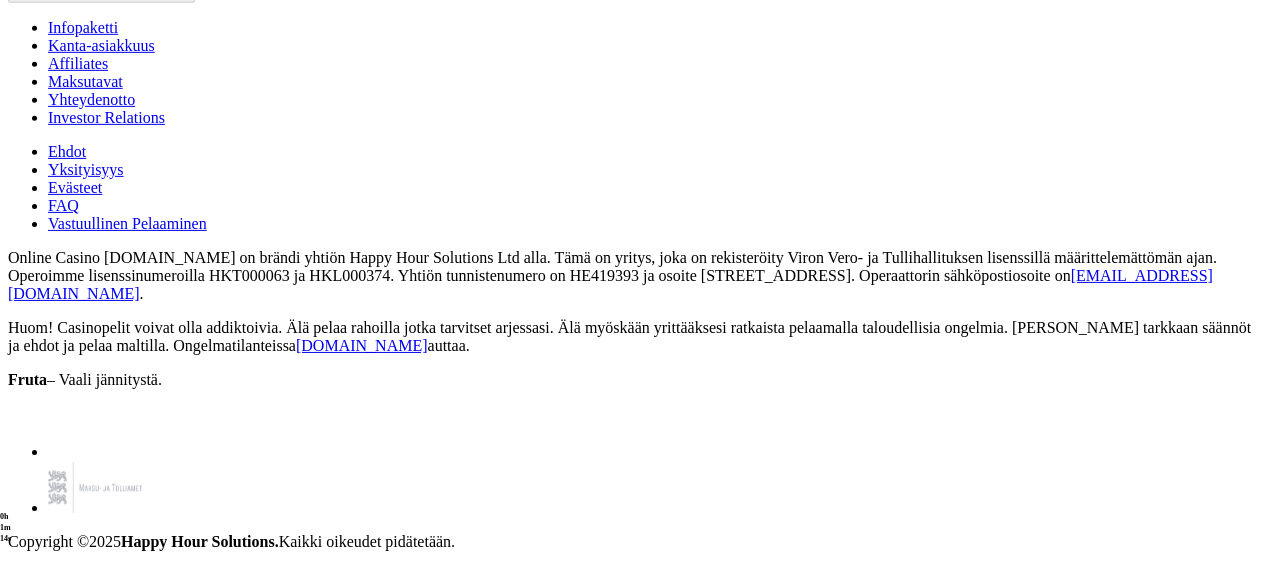 type on "**" 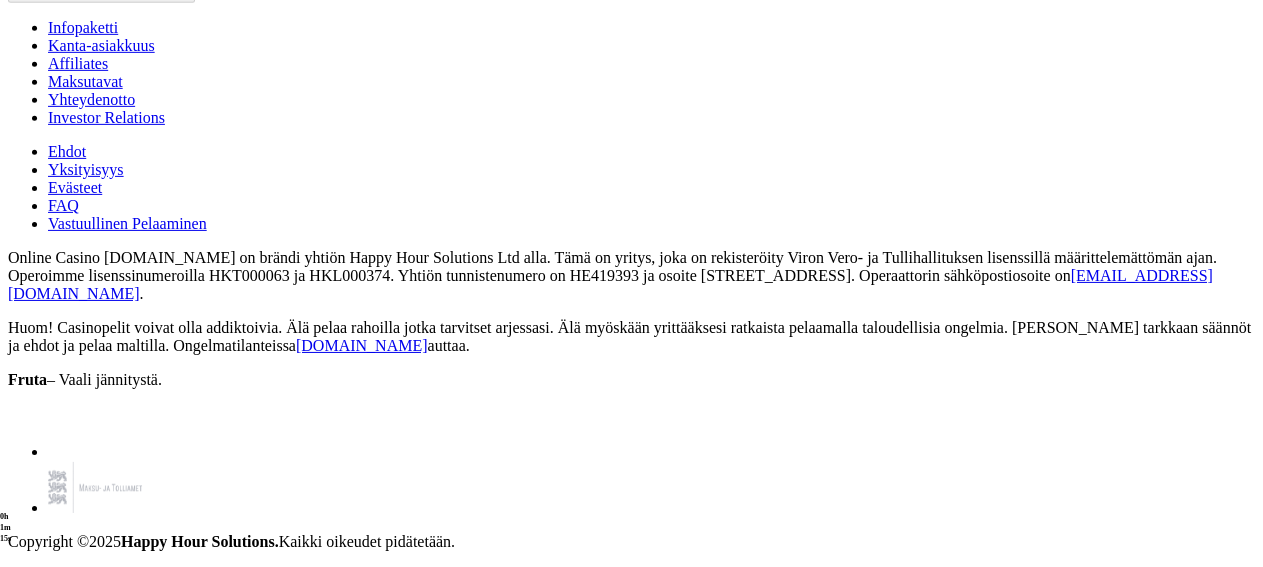 click on "** Ehdot
Versio 1.1 – [DATE]
Keitä olemme
[DOMAIN_NAME] on perustettu alskuvuodesta 2024. Tarjoamme nettikasinopelejä vuoden alusta alkaen. Löydät nettikasinoltamme laajan valikoiman pelejä useilta ohjelmistotoimittajilta: Pragmatic, Relax, Evolution, Redtiger, Thunderkick, Big Time Gaming, Yggdrasil, NetEnt, iSoftbet, Pushgaming.
Jos sinulla on kysyttävää, ota rohkeasti yhteyttä asiakaspalveluumme lähettämällä sähköpostia osoitteeseen  [EMAIL_ADDRESS][DOMAIN_NAME]  tai live-chatin kautta. Fruta.[PERSON_NAME] omistaa ja sitä ylläpitää Happy Hour Solutions Ltd.
Osapuolet ja sopimus
Pelin tarjoaja Happy Hour Solutions Ltd (rekisteröintikoodi HE419393; [STREET_ADDRESS]; sähköpostiosoite  [EMAIL_ADDRESS][DOMAIN_NAME] ). Se on liiketoimintayksikkö (jäljempänä ”operaattori”, ”yritys”, ”me”, ”meitä”, ”Fruta”), joka ylläpitää fruta.com-verkkosivustoa (”verkkosivusto”). Operaattorin sähköpostiosoite on  ." at bounding box center [631, -6798] 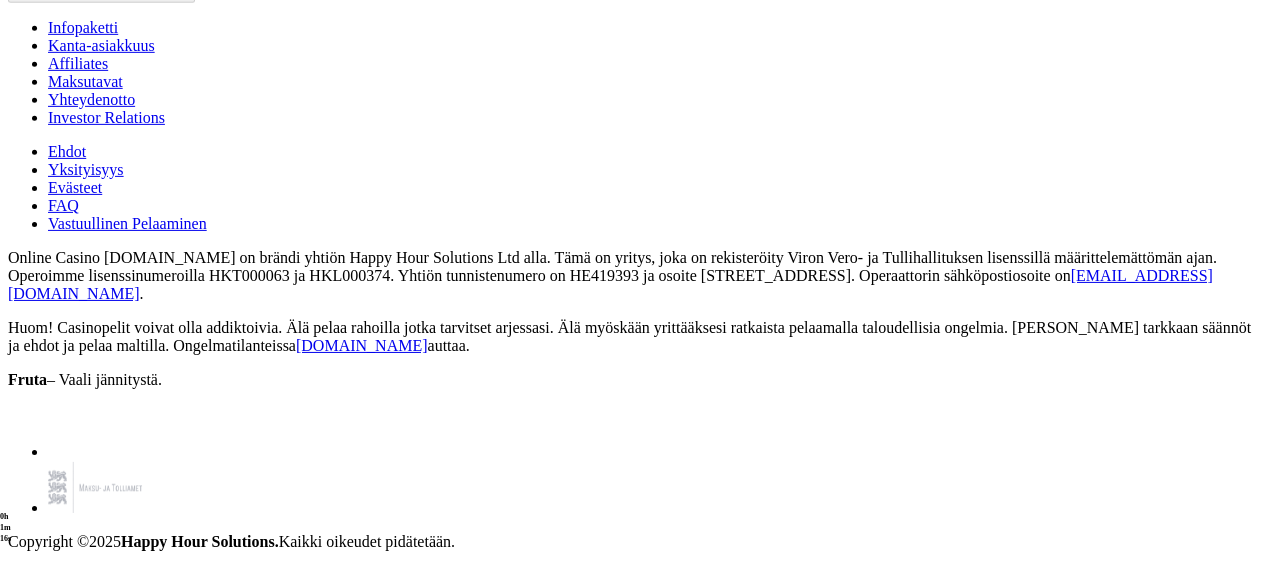 click on "** Ehdot
Versio 1.1 – [DATE]
Keitä olemme
[DOMAIN_NAME] on perustettu alskuvuodesta 2024. Tarjoamme nettikasinopelejä vuoden alusta alkaen. Löydät nettikasinoltamme laajan valikoiman pelejä useilta ohjelmistotoimittajilta: Pragmatic, Relax, Evolution, Redtiger, Thunderkick, Big Time Gaming, Yggdrasil, NetEnt, iSoftbet, Pushgaming.
Jos sinulla on kysyttävää, ota rohkeasti yhteyttä asiakaspalveluumme lähettämällä sähköpostia osoitteeseen  [EMAIL_ADDRESS][DOMAIN_NAME]  tai live-chatin kautta. Fruta.[PERSON_NAME] omistaa ja sitä ylläpitää Happy Hour Solutions Ltd.
Osapuolet ja sopimus
Pelin tarjoaja Happy Hour Solutions Ltd (rekisteröintikoodi HE419393; [STREET_ADDRESS]; sähköpostiosoite  [EMAIL_ADDRESS][DOMAIN_NAME] ). Se on liiketoimintayksikkö (jäljempänä ”operaattori”, ”yritys”, ”me”, ”meitä”, ”Fruta”), joka ylläpitää fruta.com-verkkosivustoa (”verkkosivusto”). Operaattorin sähköpostiosoite on  ." at bounding box center (631, -6798) 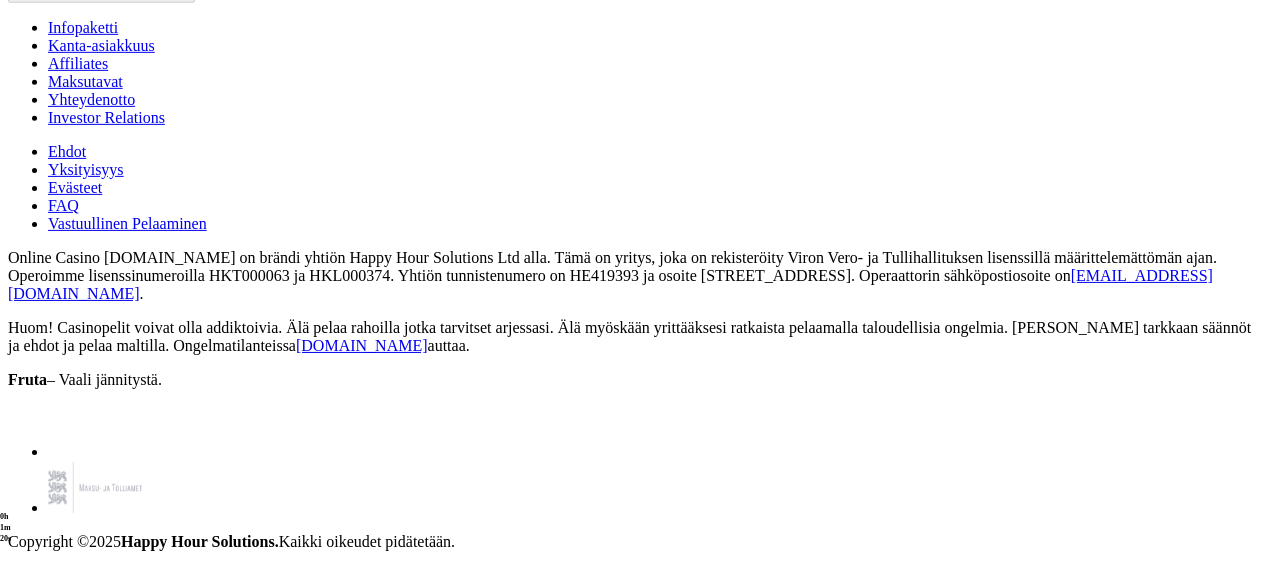click at bounding box center (158, -14132) 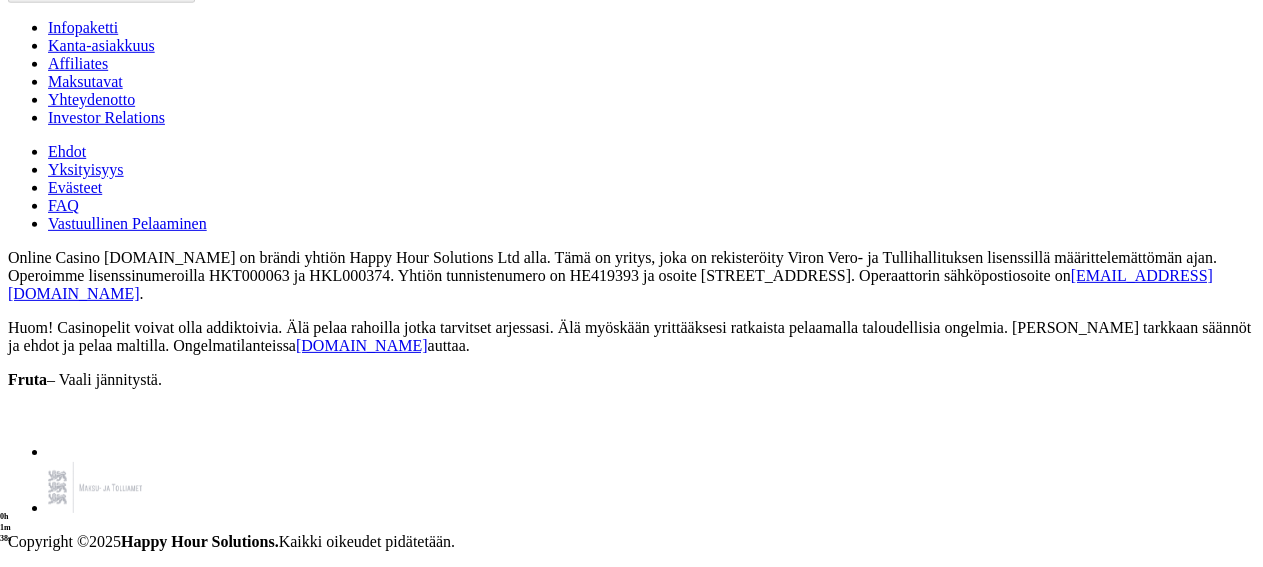 scroll, scrollTop: 21502, scrollLeft: 0, axis: vertical 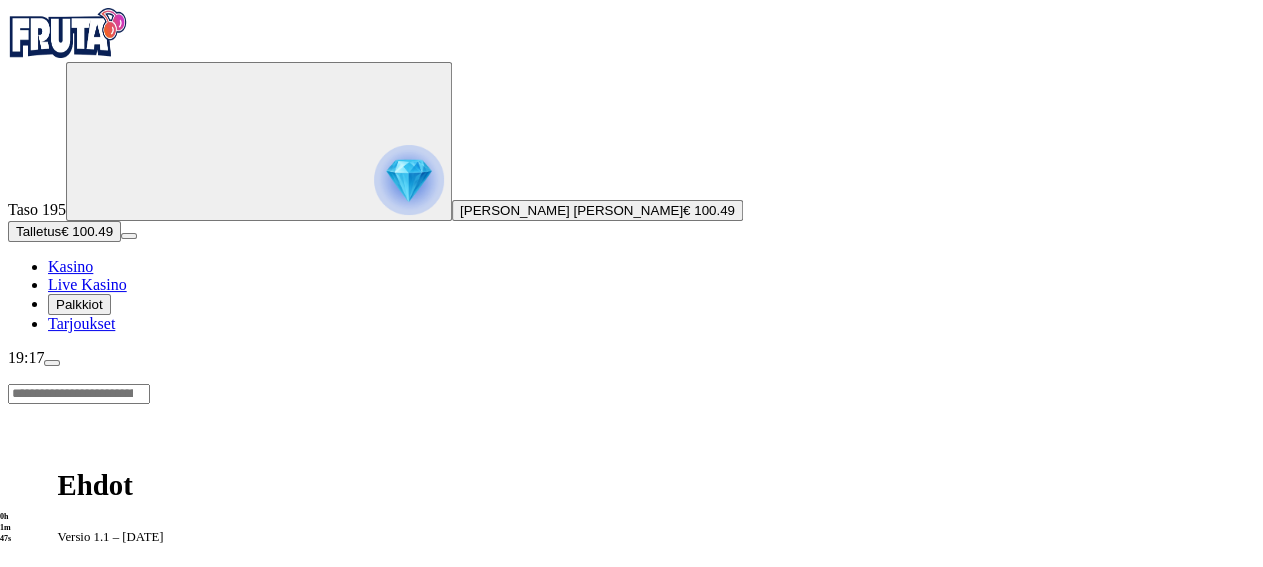 drag, startPoint x: 1276, startPoint y: 16, endPoint x: 1260, endPoint y: 187, distance: 171.7469 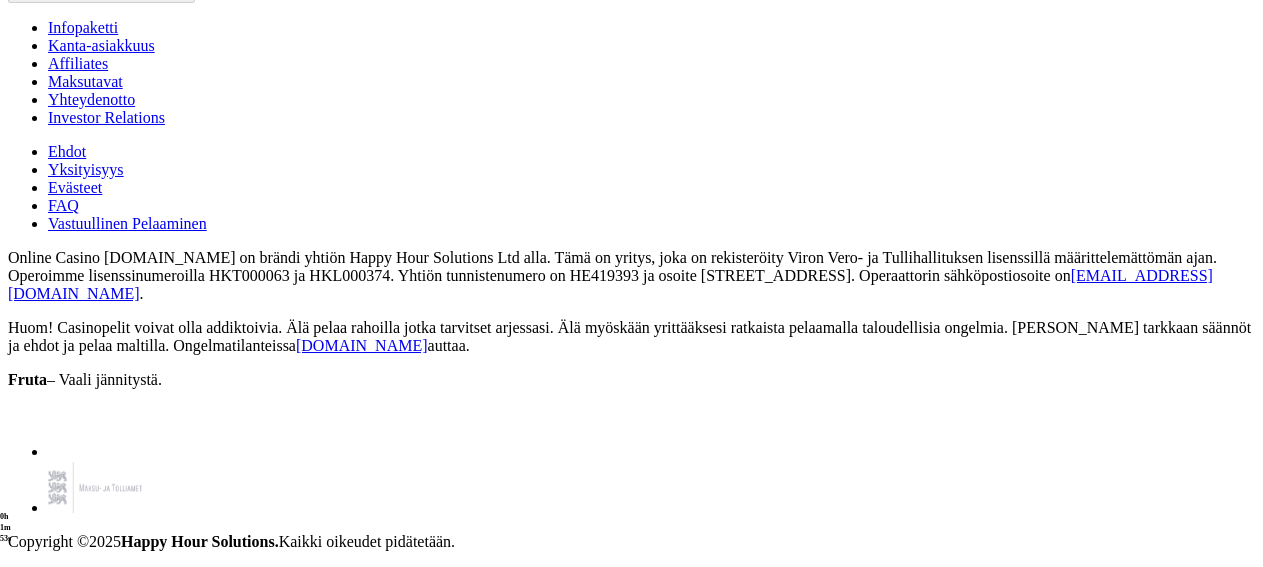 scroll, scrollTop: 25984, scrollLeft: 0, axis: vertical 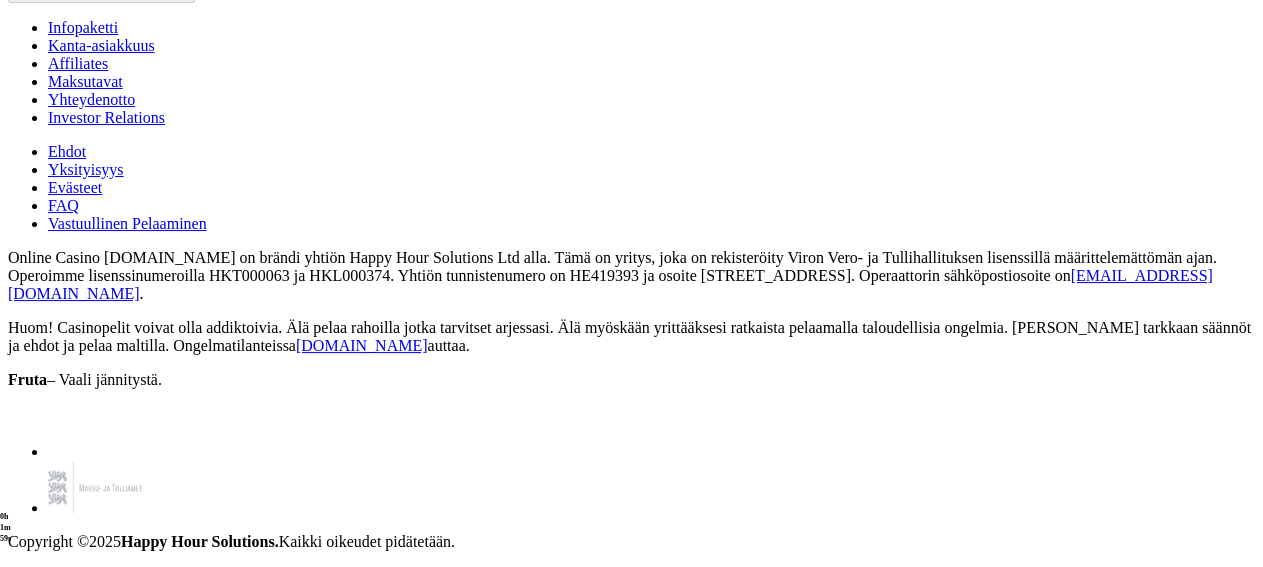 click on "Kanta-asiakkuus" at bounding box center (101, 45) 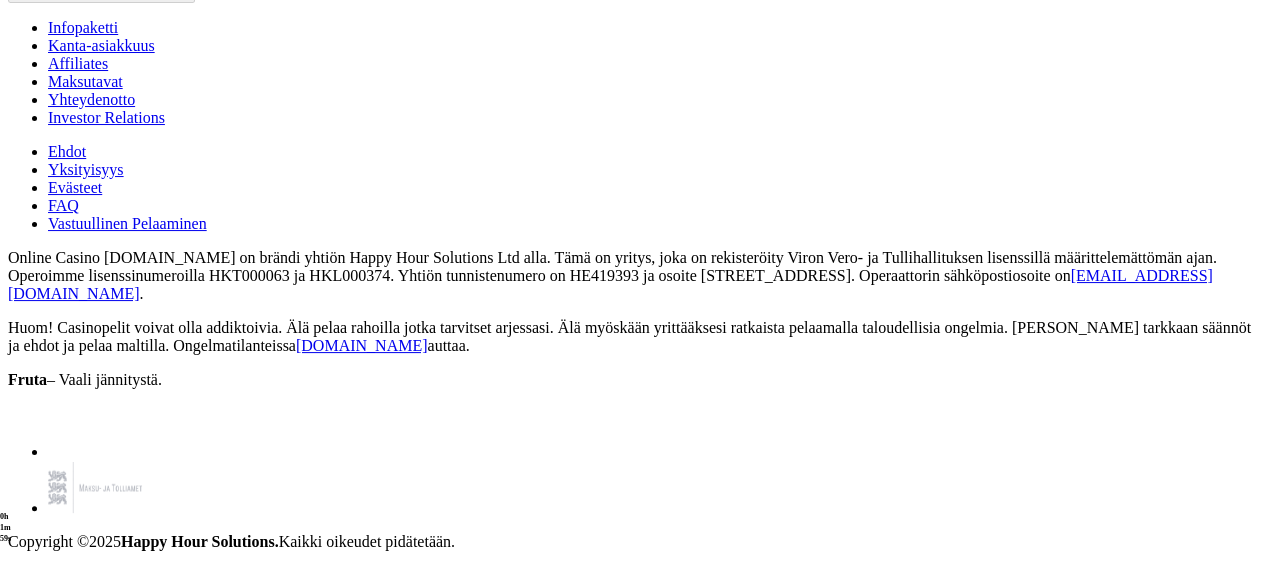 scroll, scrollTop: 0, scrollLeft: 0, axis: both 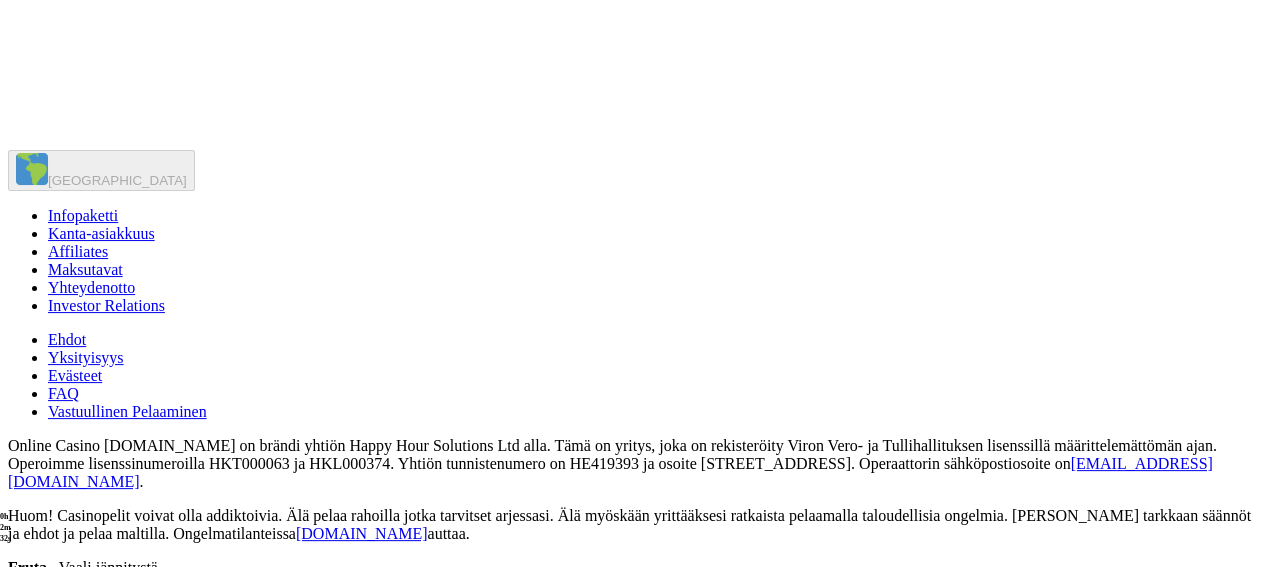 click on "FAQ" at bounding box center (63, 393) 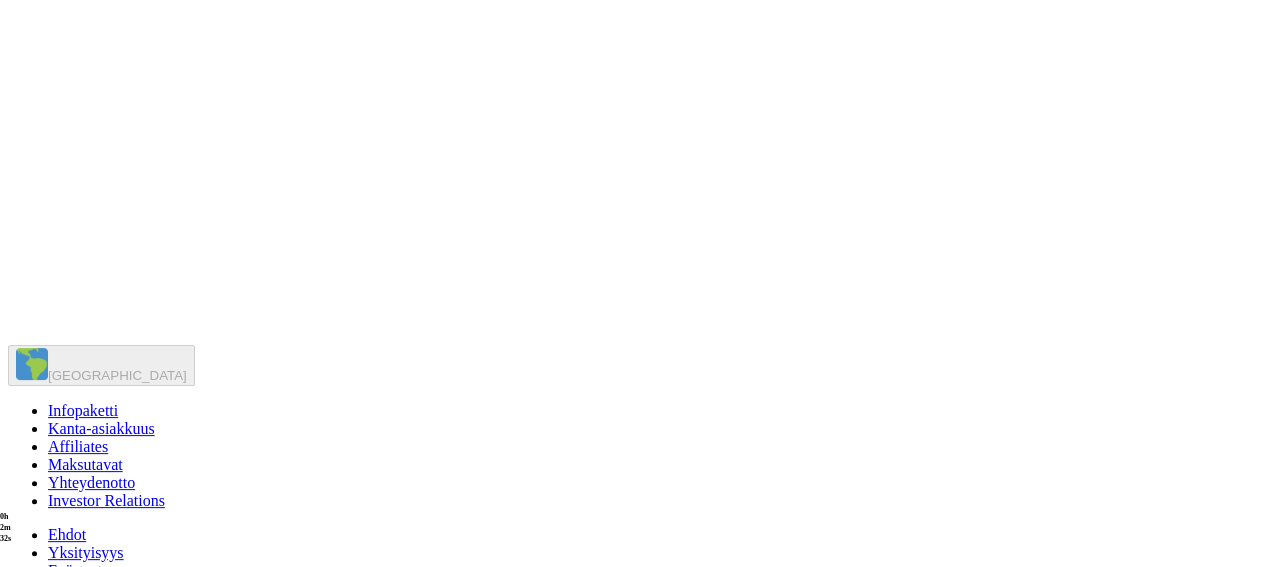 scroll, scrollTop: 0, scrollLeft: 0, axis: both 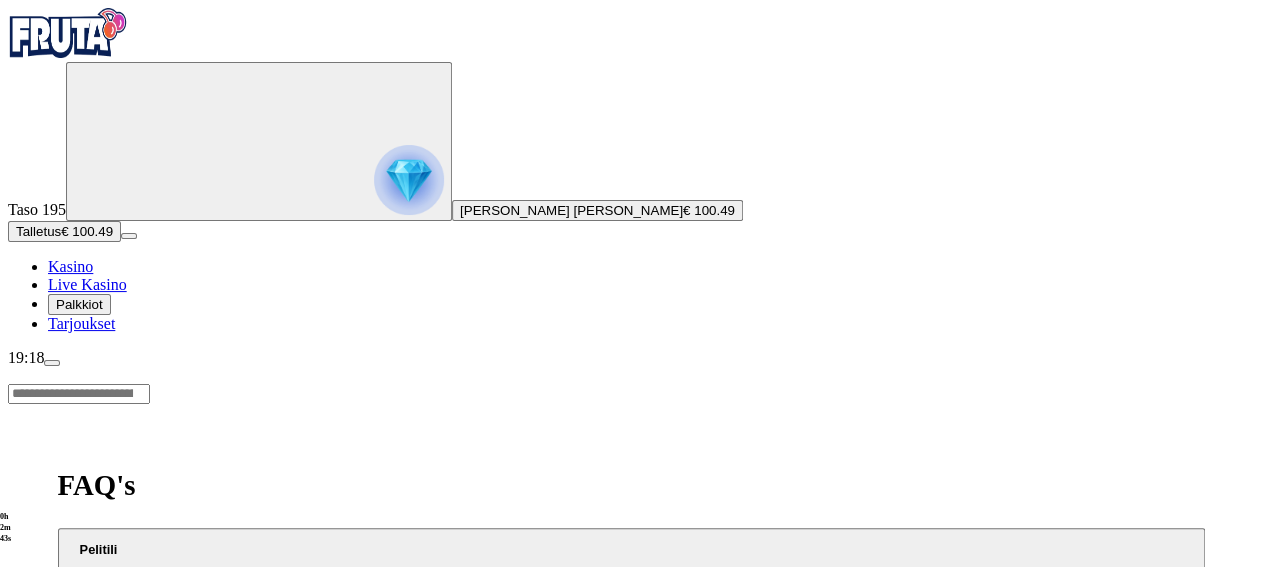 click at bounding box center [409, 180] 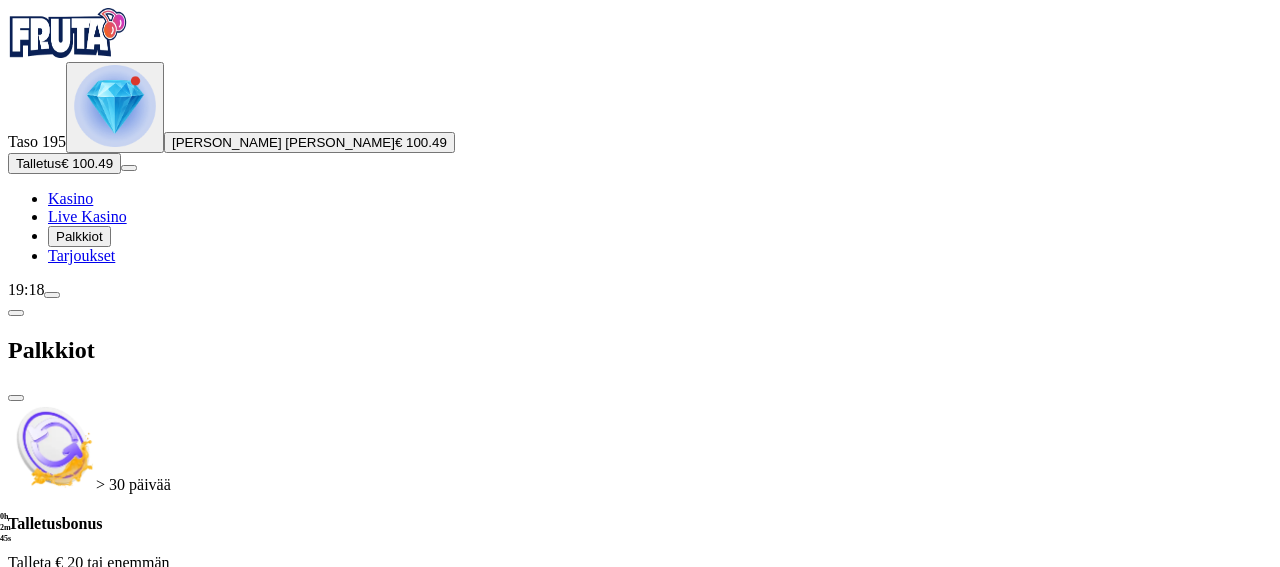 click at bounding box center (115, 106) 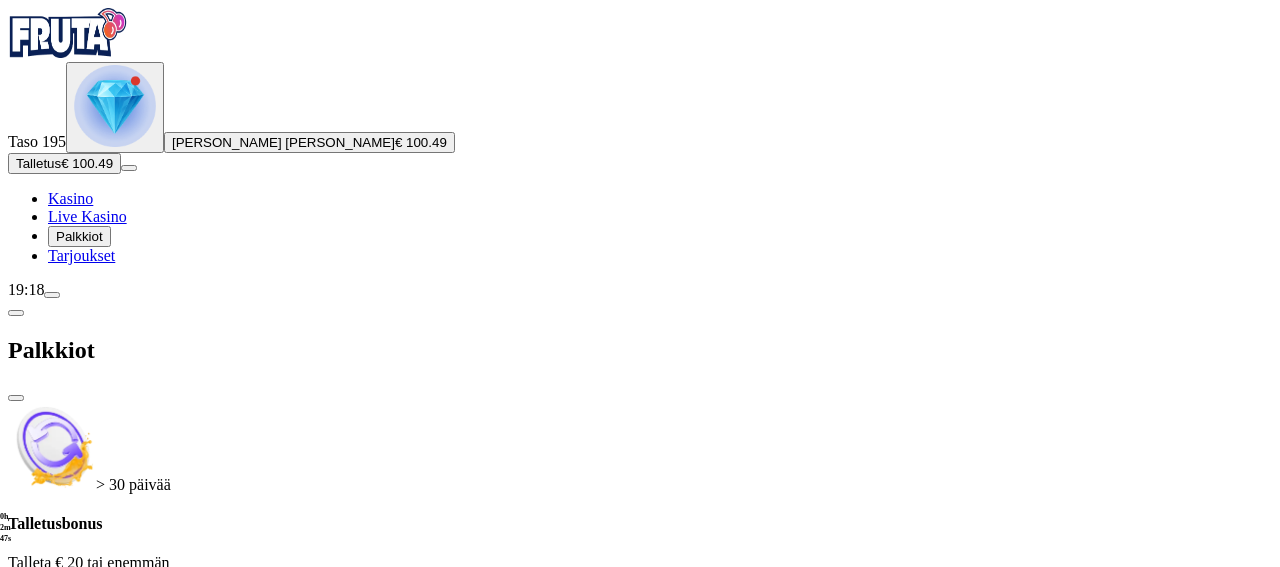 click at bounding box center (16, 398) 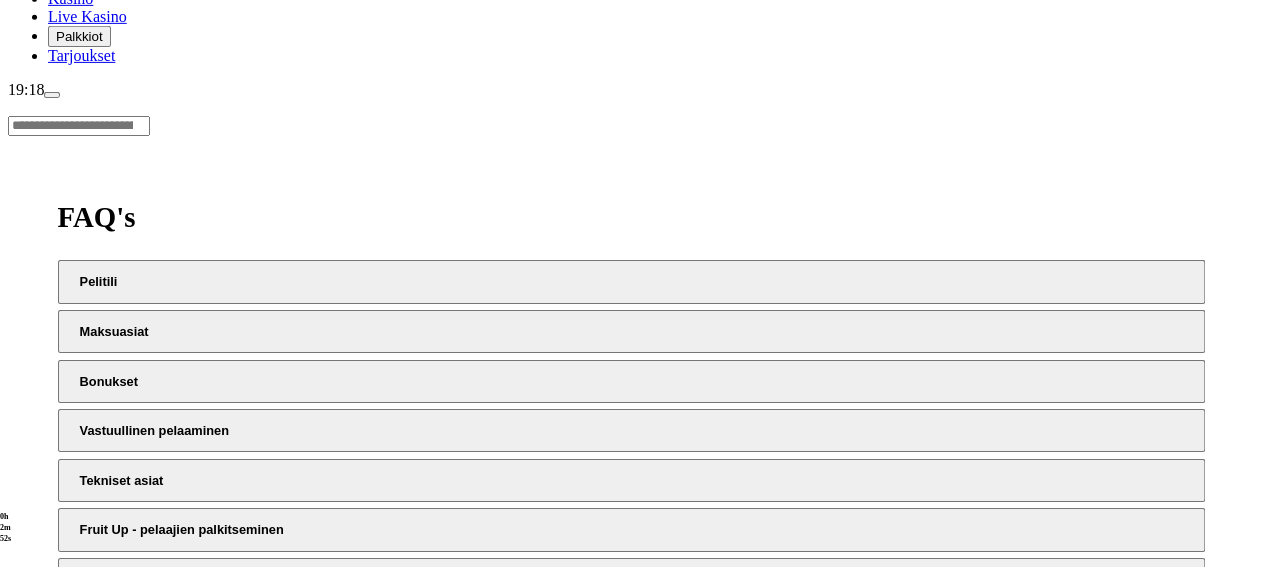 scroll, scrollTop: 202, scrollLeft: 0, axis: vertical 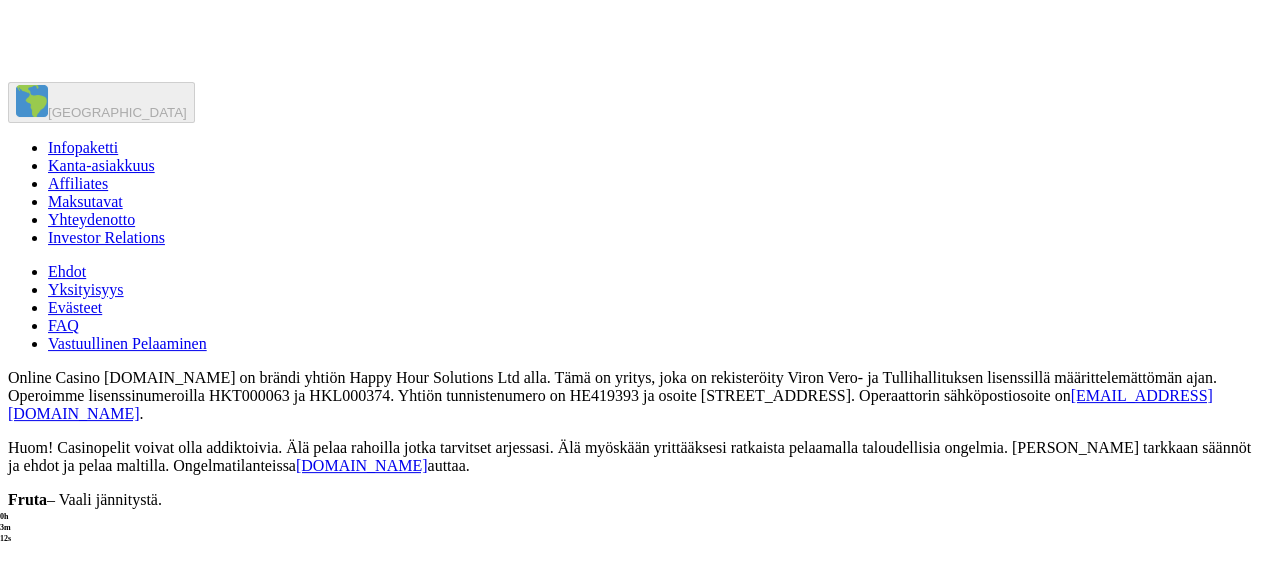 click on "Online Casino [DOMAIN_NAME] on brändi yhtiön Happy Hour Solutions Ltd alla. Tämä on yritys, joka on rekisteröity Viron Vero- ja Tullihallituksen lisenssillä määrittelemättömän ajan. Operoimme lisenssinumeroilla HKT000063 ja HKL000374. Yhtiön tunnistenumero on HE419393 ja osoite [STREET_ADDRESS]. Operaattorin sähköpostiosoite on  [EMAIL_ADDRESS][DOMAIN_NAME] .
Huom! Casinopelit voivat olla addiktoivia. Älä pelaa rahoilla jotka tarvitset arjessasi. Älä myöskään yrittääksesi ratkaista pelaamalla taloudellisia ongelmia. [PERSON_NAME] tarkkaan säännöt ja ehdot ja pelaa maltilla. Ongelmatilanteissa  [DOMAIN_NAME]  auttaa.
Fruta  – Vaali jännitystä." at bounding box center [631, 439] 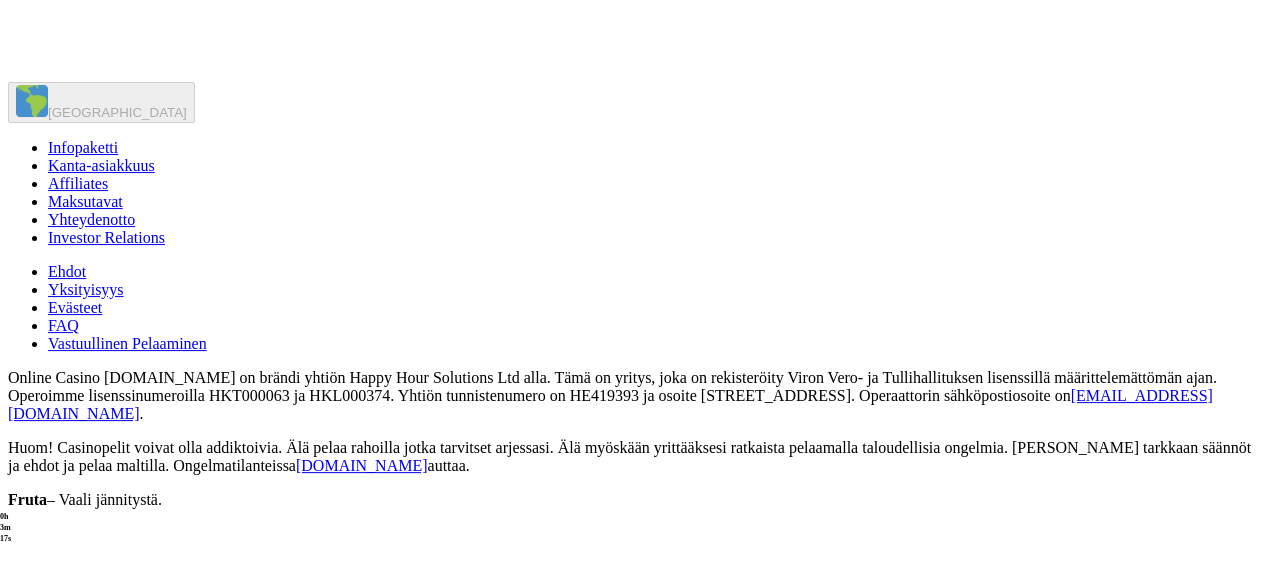 click on "Infopaketti" at bounding box center (83, 147) 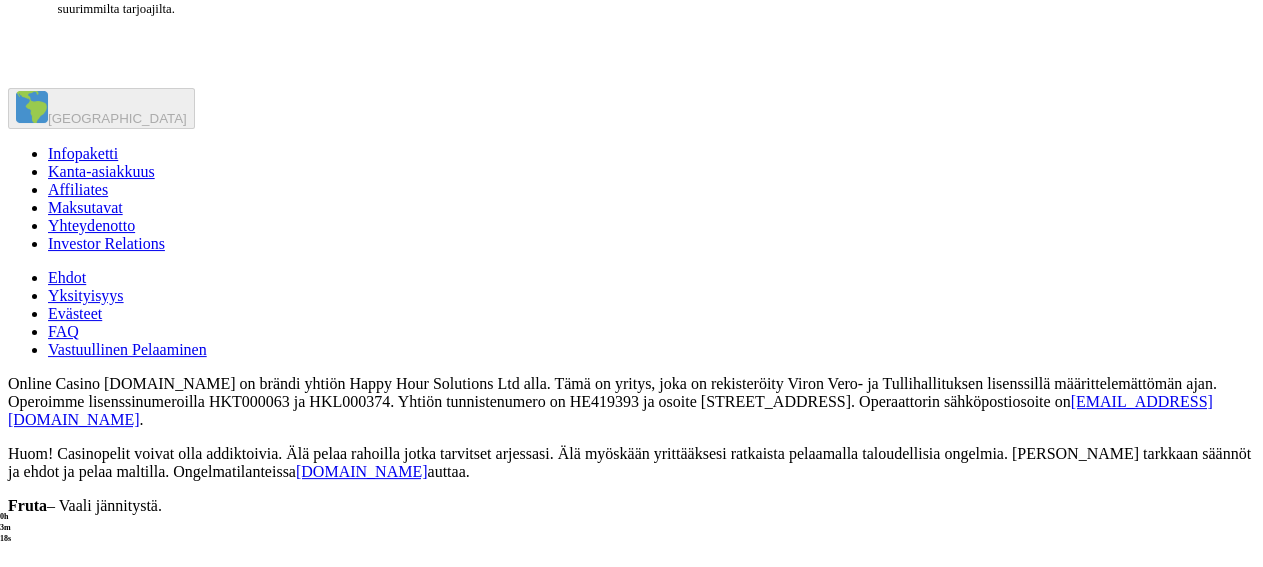 scroll, scrollTop: 0, scrollLeft: 0, axis: both 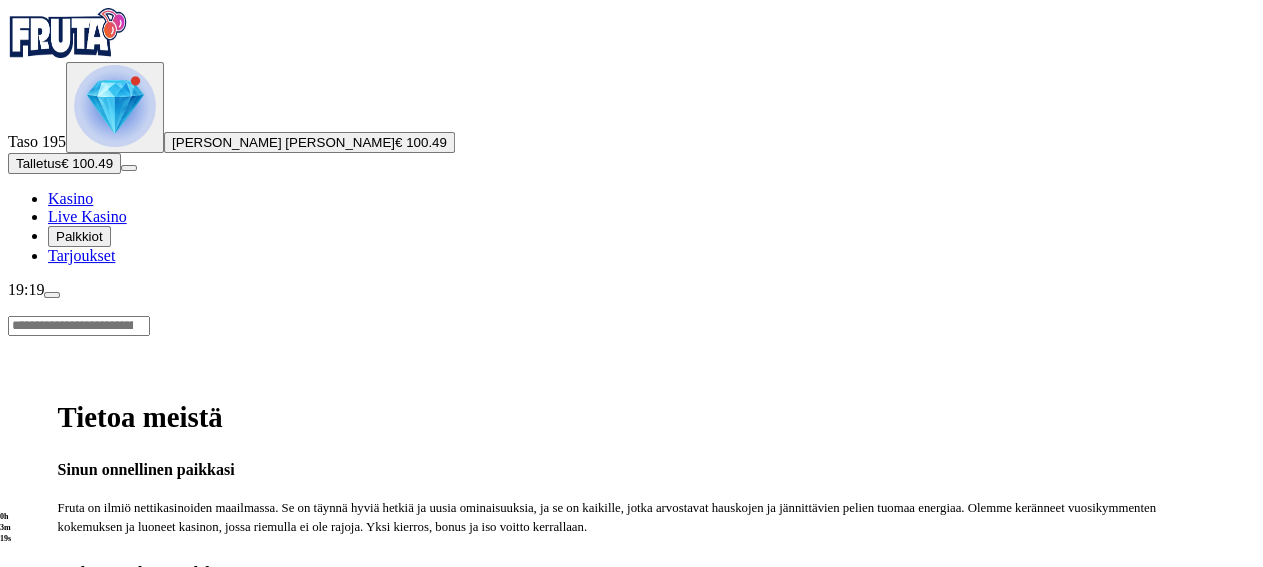 click on "Tietoa meistä
Sinun onnellinen paikkasi
Fruta on ilmiö nettikasinoiden maailmassa. Se on täynnä hyviä hetkiä ja uusia ominaisuuksia, ja se on kaikille, jotka arvostavat hauskojen ja jännittävien pelien tuomaa energiaa. Olemme keränneet vuosikymmenten kokemuksen ja luoneet kasinon, jossa riemulla ei ole rajoja. Yksi kierros, bonus ja iso voitto kerrallaan.
Makeaa mahan täydeltä
Fruta on hauskan ja helpon pelaamisen juhlaa. Löydä upeimmat kasinopelit, hulppeat kampanjat, ja Fruit Up -ominaisuus, joka pitää bonuskorisi täynnä ilmaisilla kierroksilla!
Haluamme, että kokemuksesi upeista peleistä, bonuksista ja palveluista on viihdyttävä. Olitpa kokenut pelaaja tai uusi tulokas, tulet huomaamaan, että Fruta on paikka jossa rentoudutaan.
Pelit ovat kasinon sydän
Finland Infopaketti Kanta-asiakkuus Affiliates Maksutavat Yhteydenotto Investor Relations Ehdot Yksityisyys Evästeet FAQ Vastuullinen Pelaaminen [EMAIL_ADDRESS][DOMAIN_NAME] .
[DOMAIN_NAME]  auttaa.
Fruta Copyright ©2025" at bounding box center [631, 896] 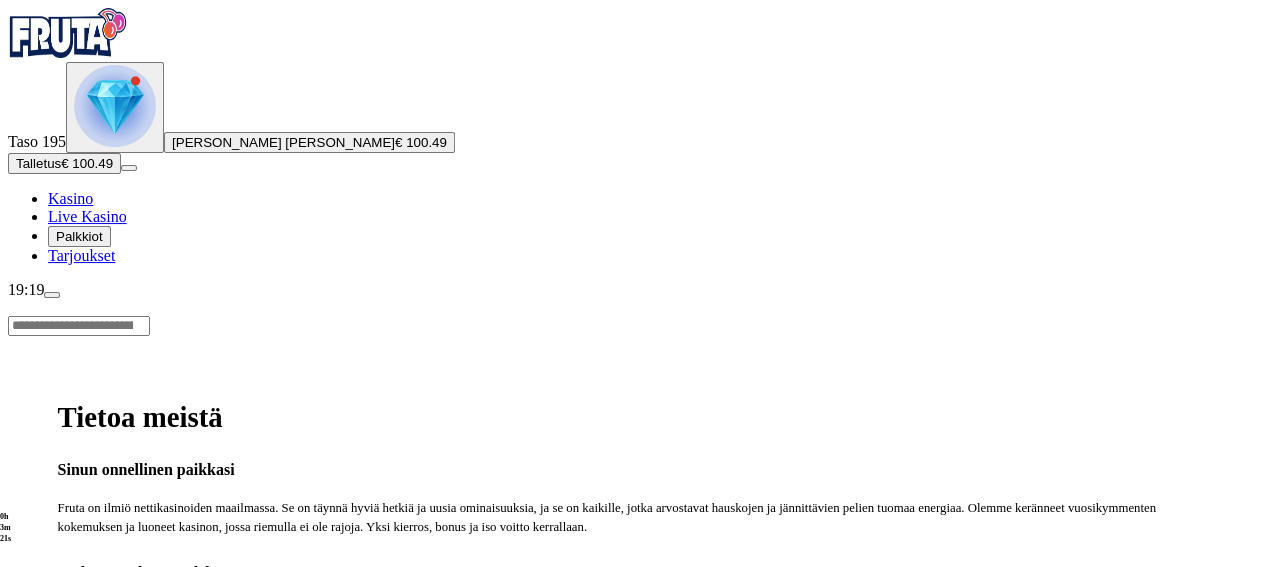 click at bounding box center (52, 295) 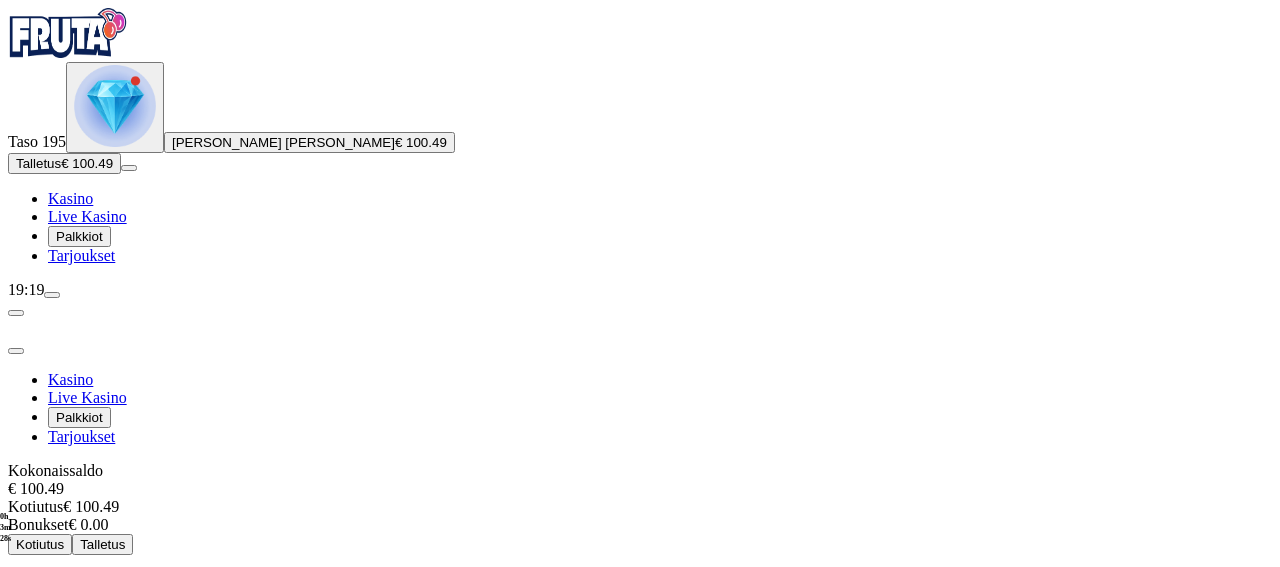 click at bounding box center (16, 351) 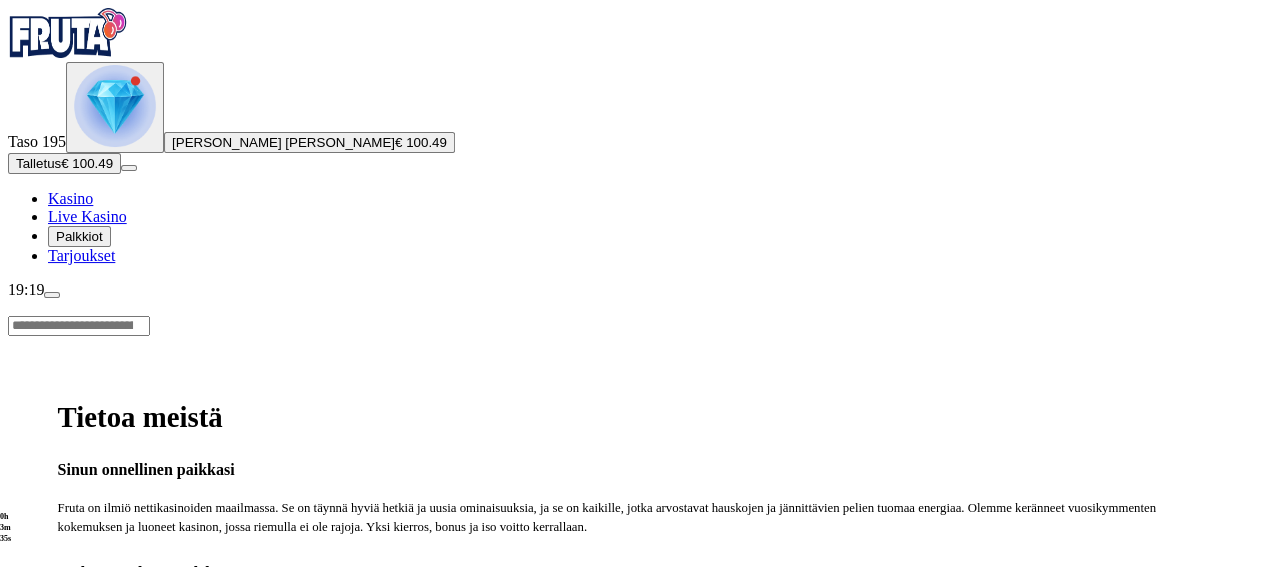 click on "Kasino" at bounding box center (70, 198) 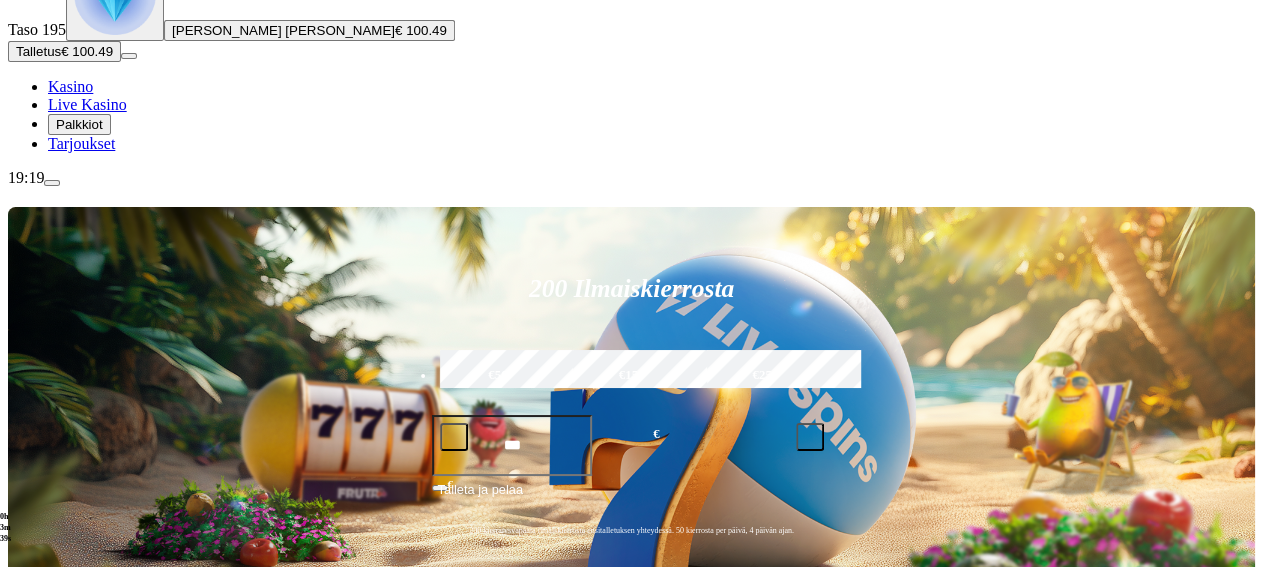scroll, scrollTop: 124, scrollLeft: 0, axis: vertical 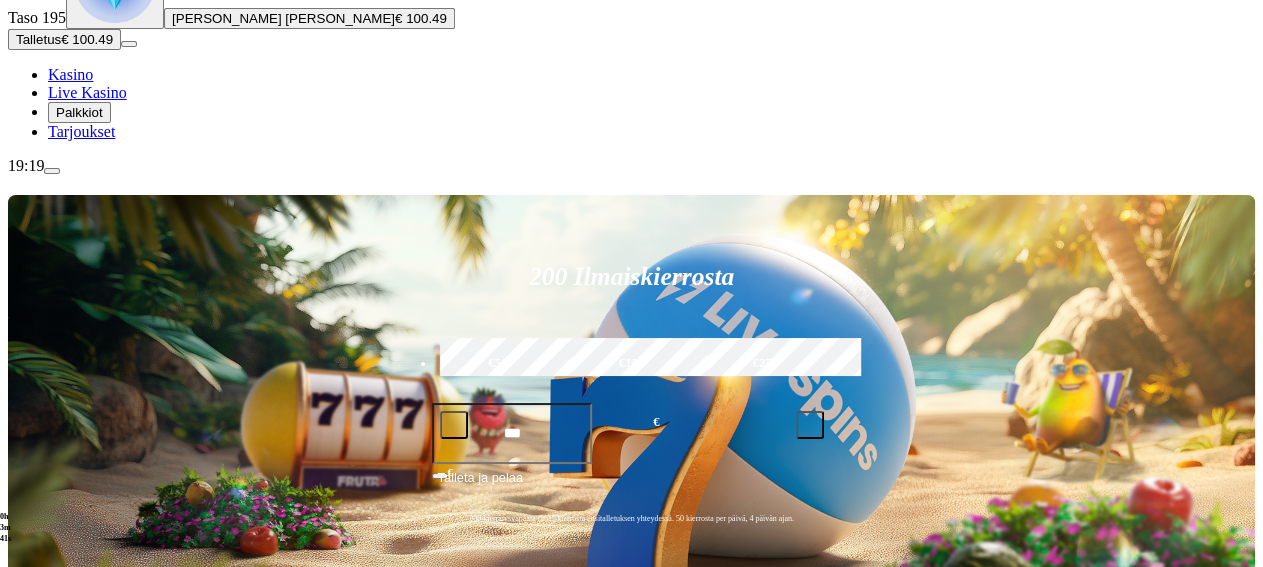 click on "Pelaa nyt" at bounding box center [77, 1111] 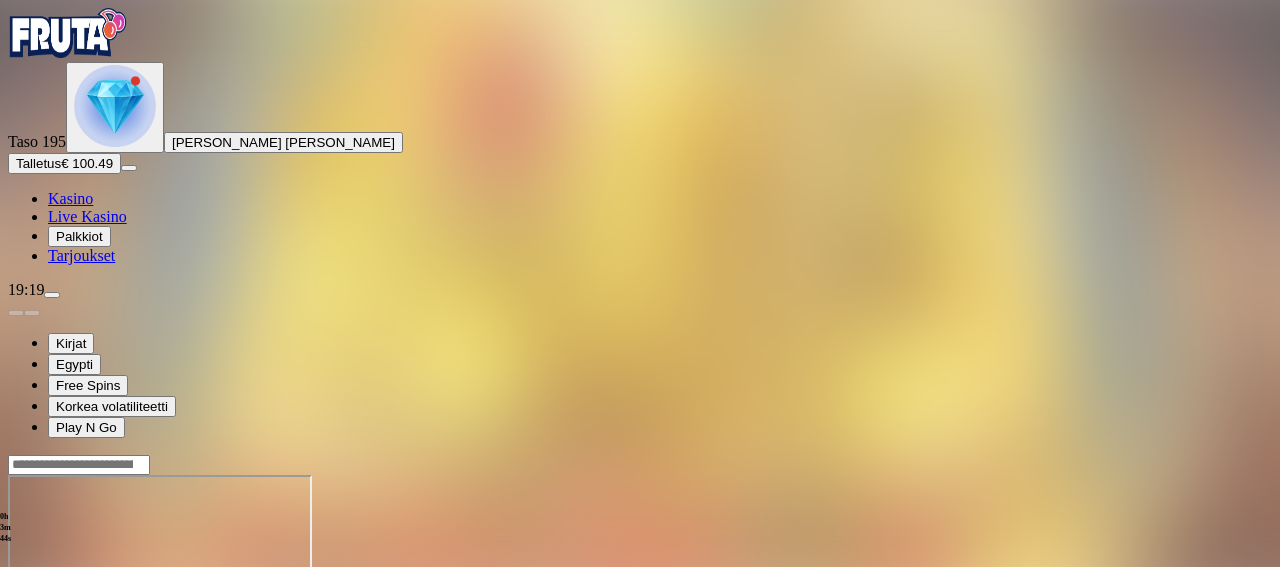 click at bounding box center [48, 647] 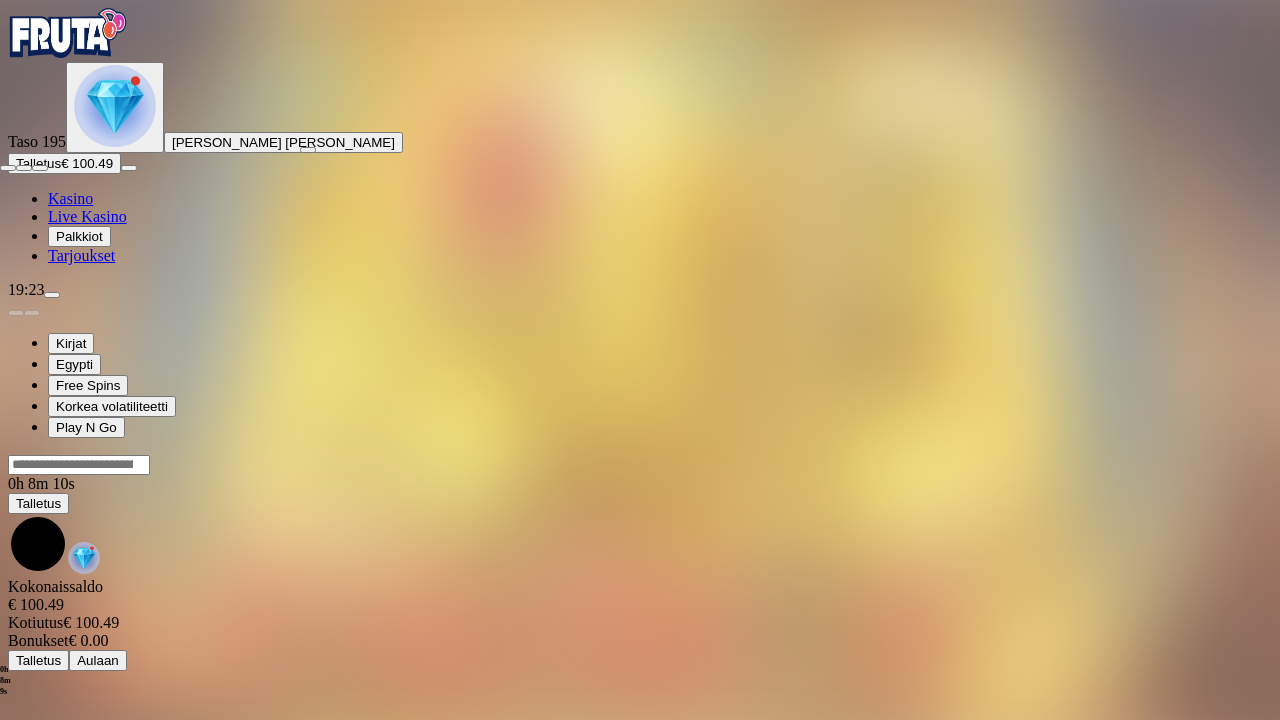 click at bounding box center (40, 168) 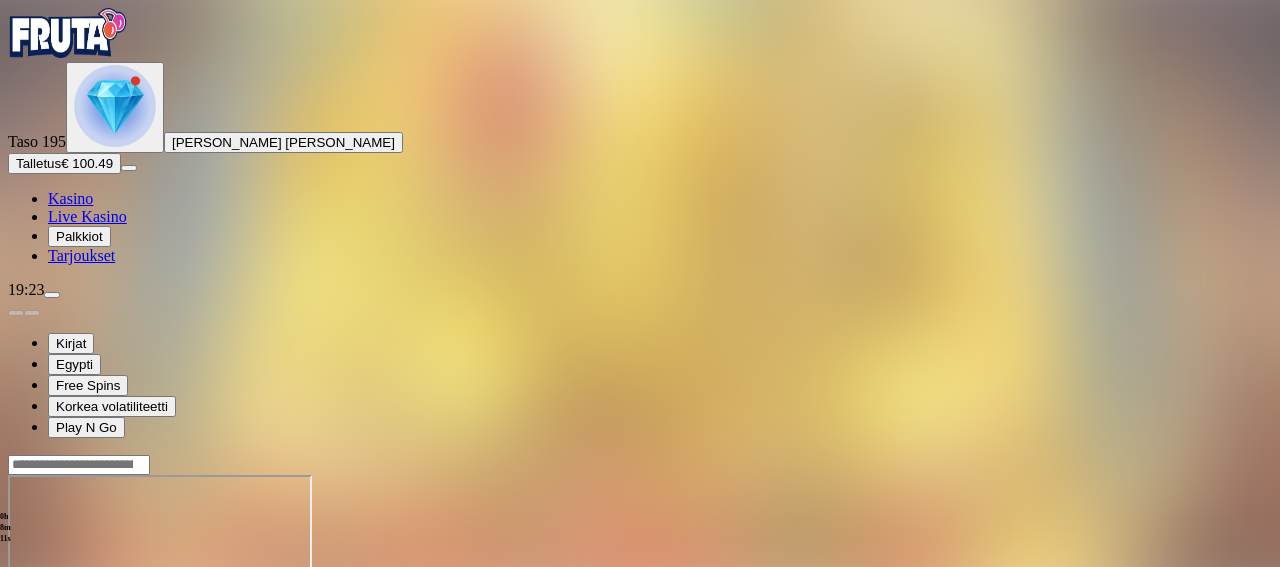 click at bounding box center (16, 647) 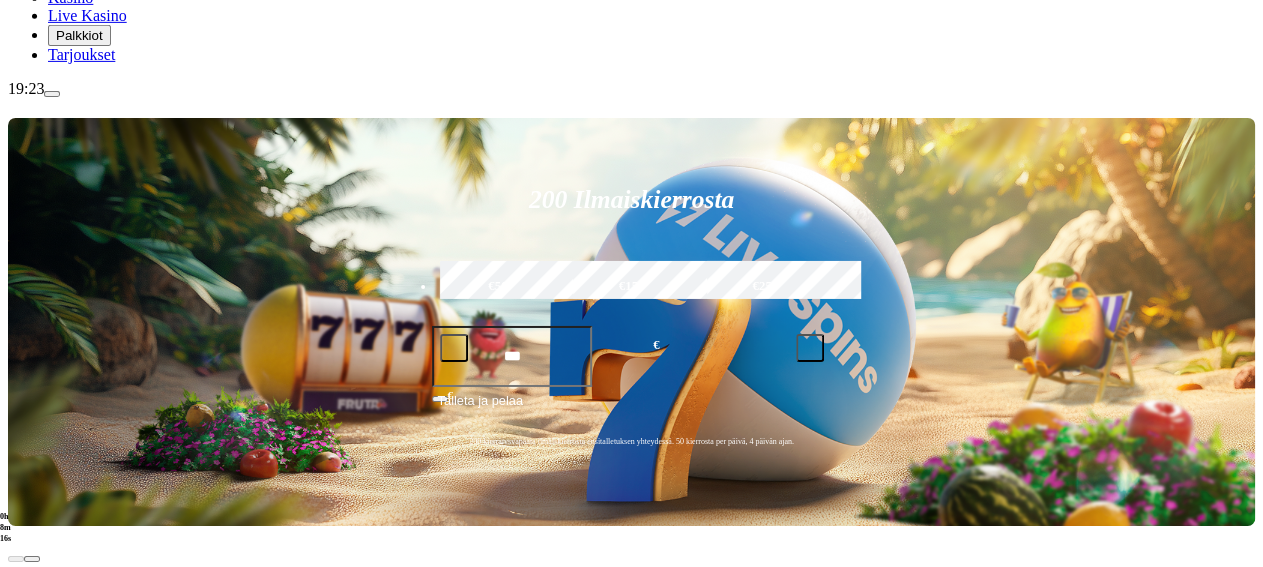 scroll, scrollTop: 206, scrollLeft: 0, axis: vertical 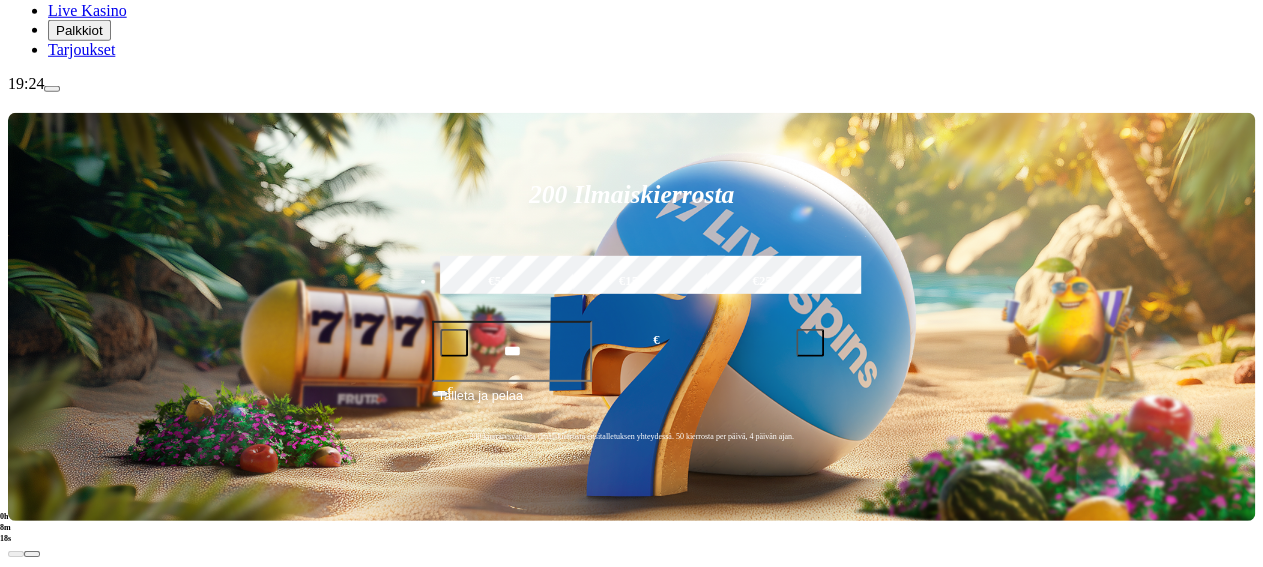 click on "Pelaa nyt" at bounding box center [77, 1124] 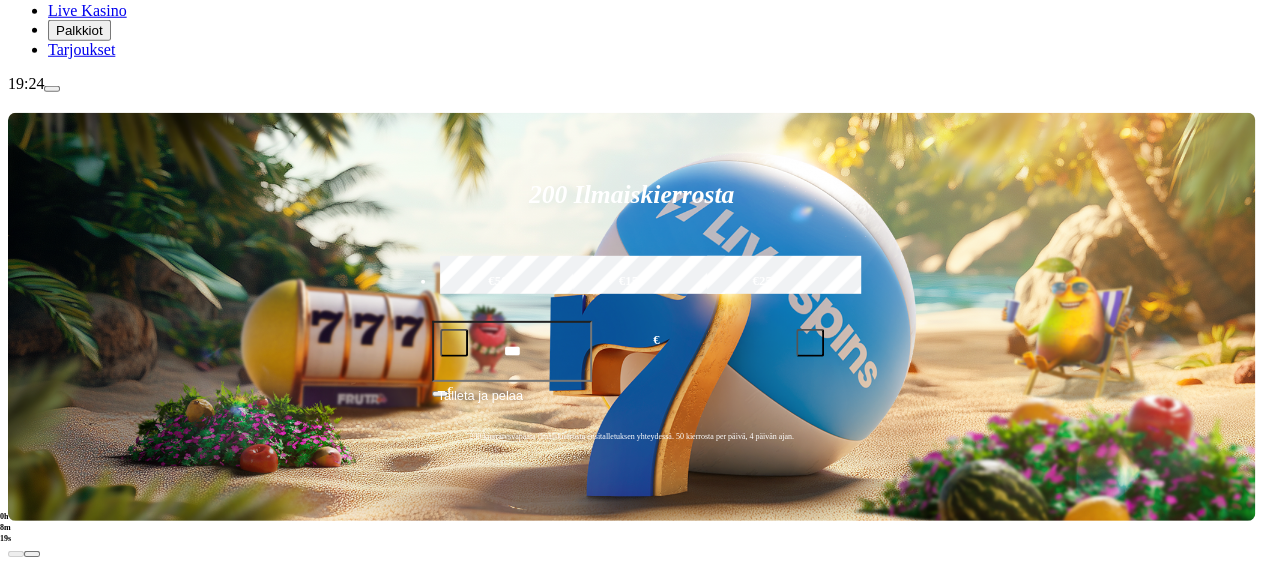 scroll, scrollTop: 0, scrollLeft: 0, axis: both 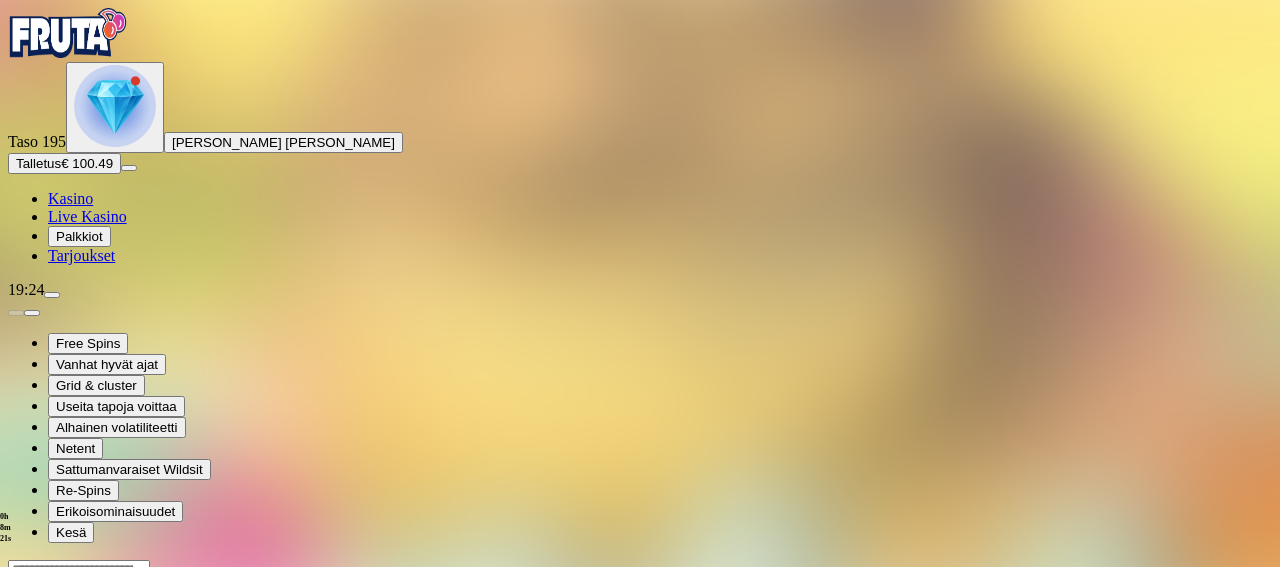 click at bounding box center (48, 752) 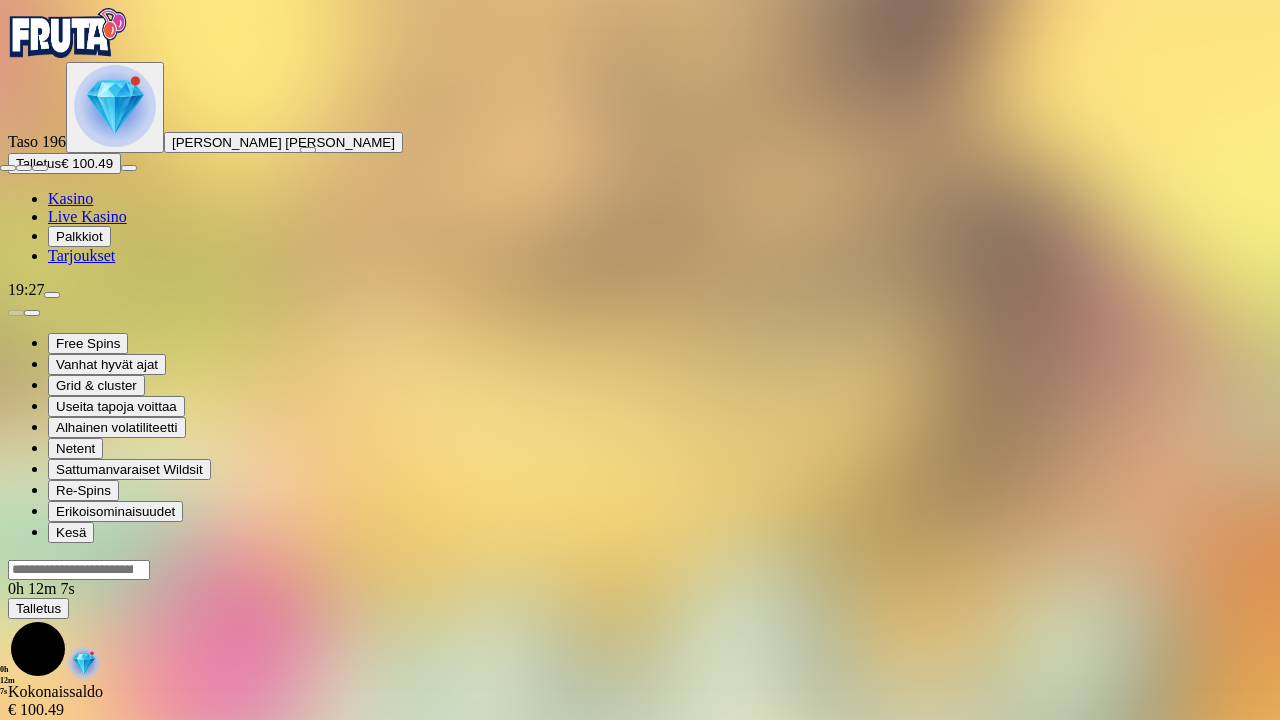 click at bounding box center [8, 168] 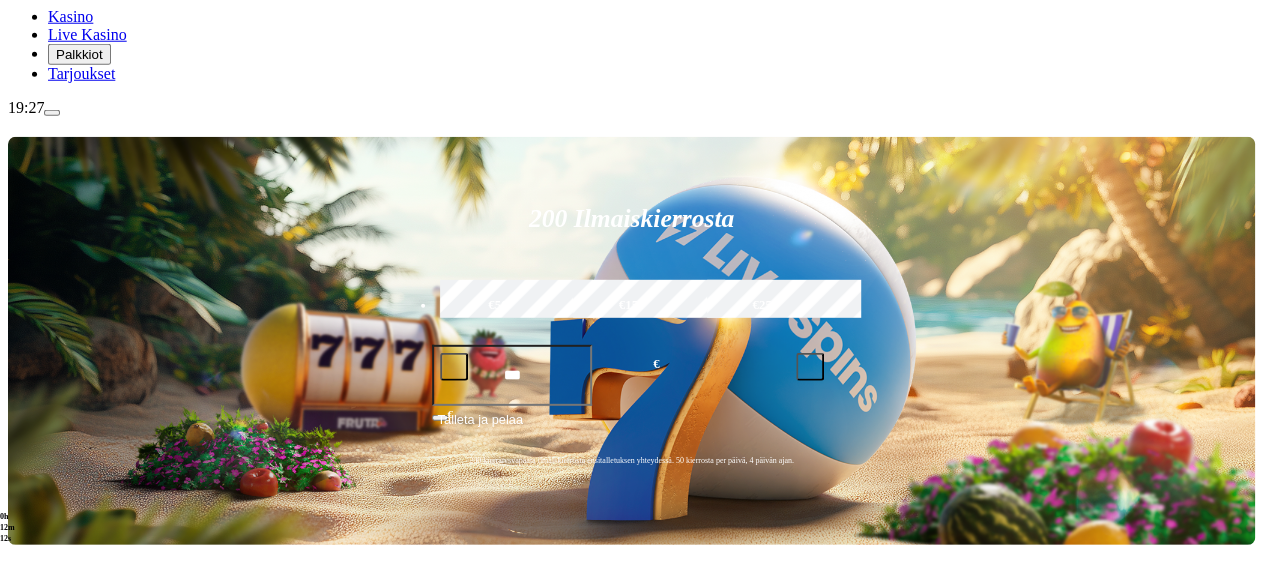 scroll, scrollTop: 192, scrollLeft: 0, axis: vertical 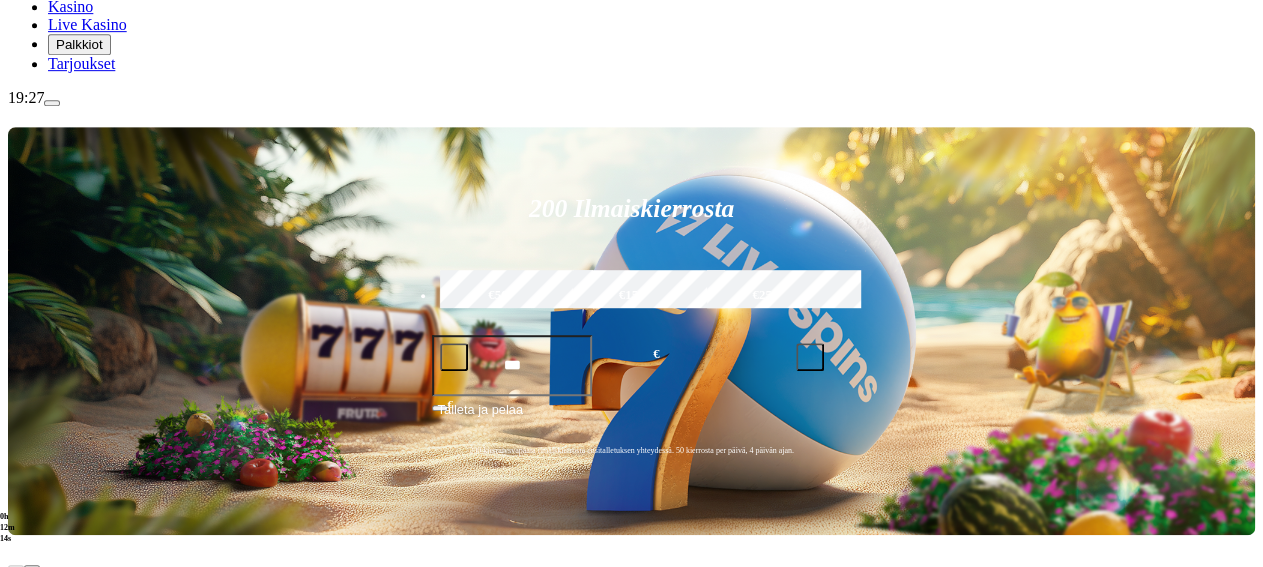 click at bounding box center (32, 806) 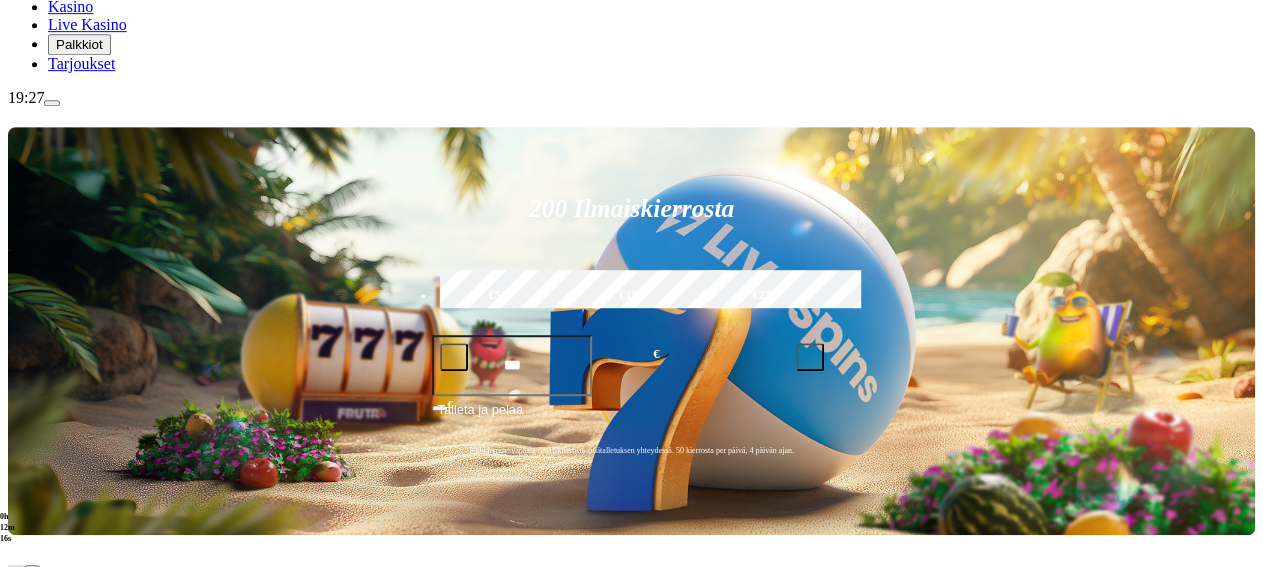 click on "Pelaa nyt" at bounding box center (-687, 1806) 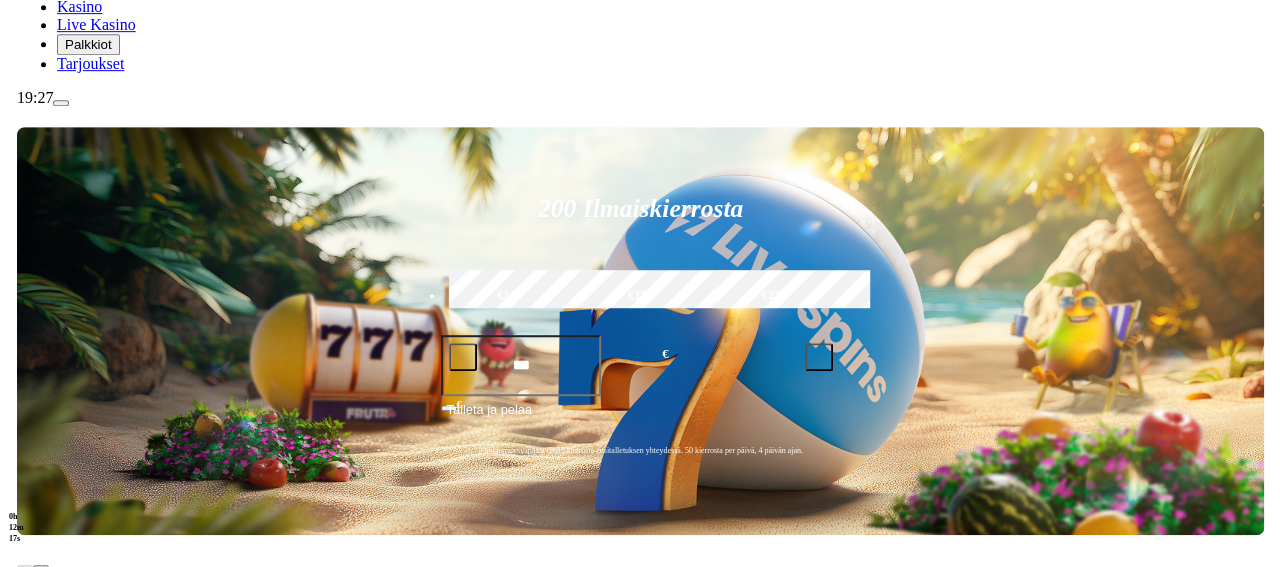 scroll, scrollTop: 0, scrollLeft: 0, axis: both 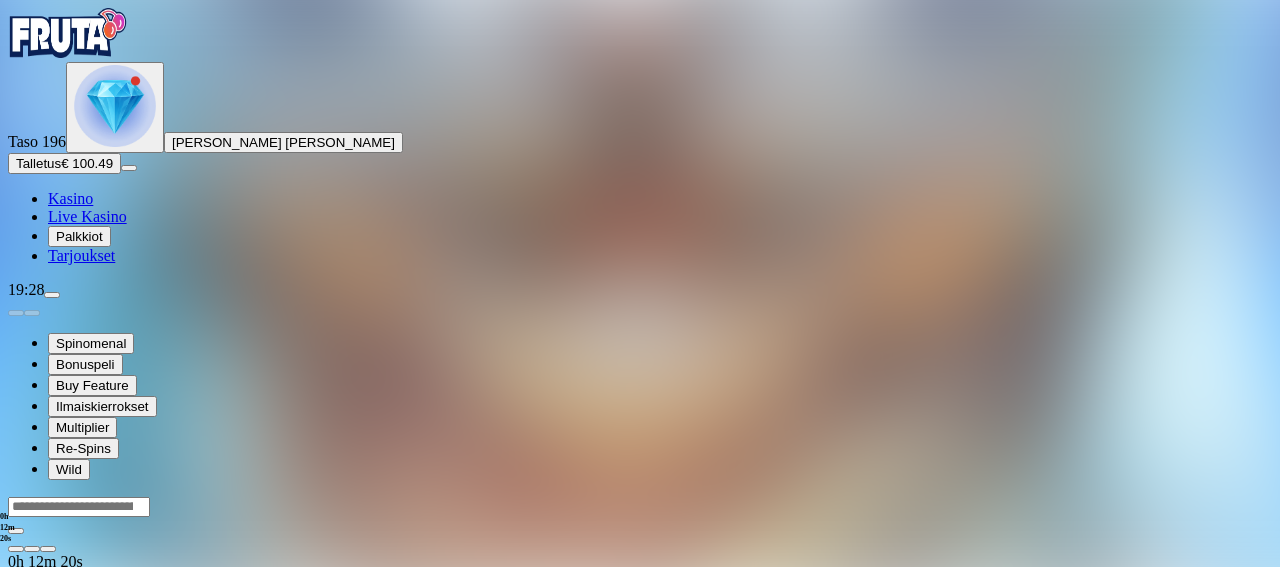 click at bounding box center (640, 524) 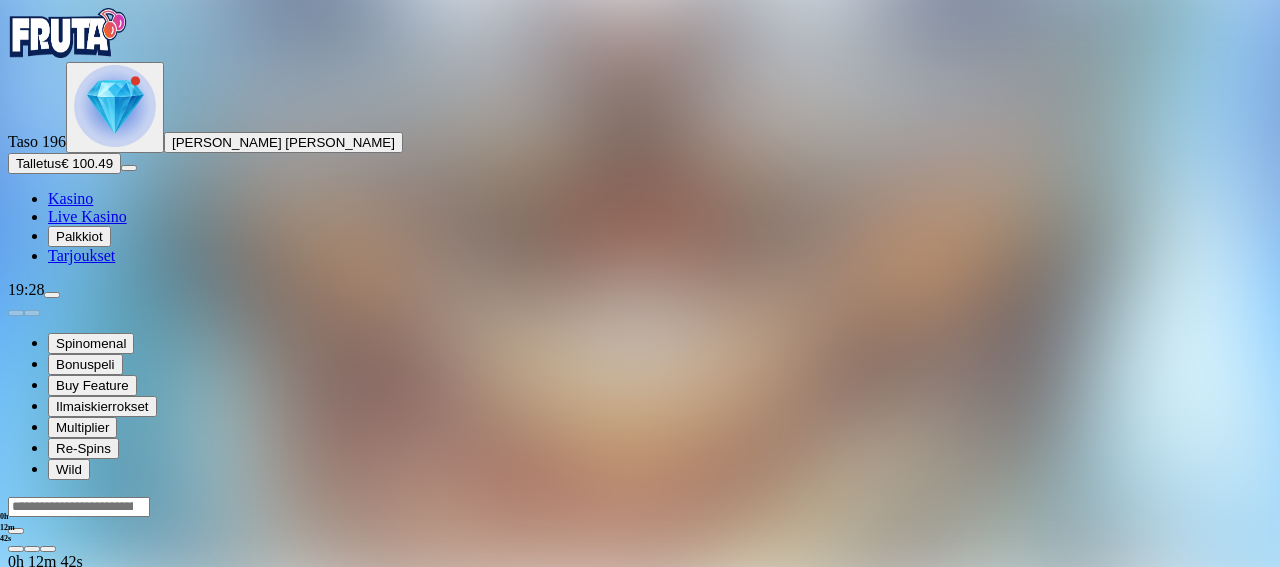 click at bounding box center [640, 524] 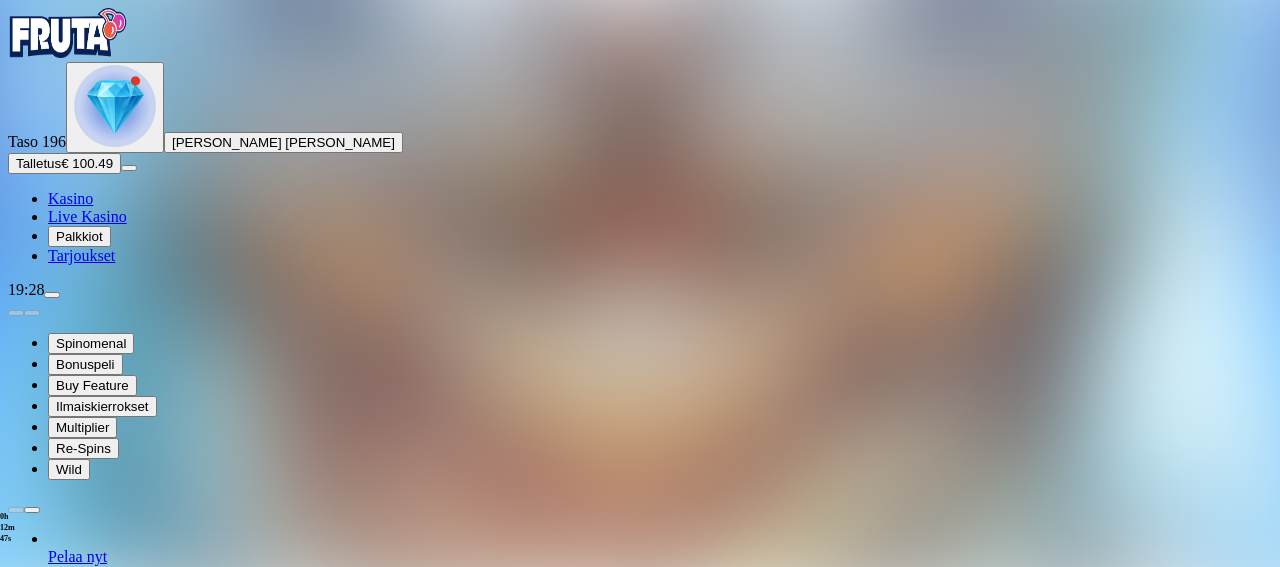 click on "Ilmaiskierrokset" at bounding box center [102, 406] 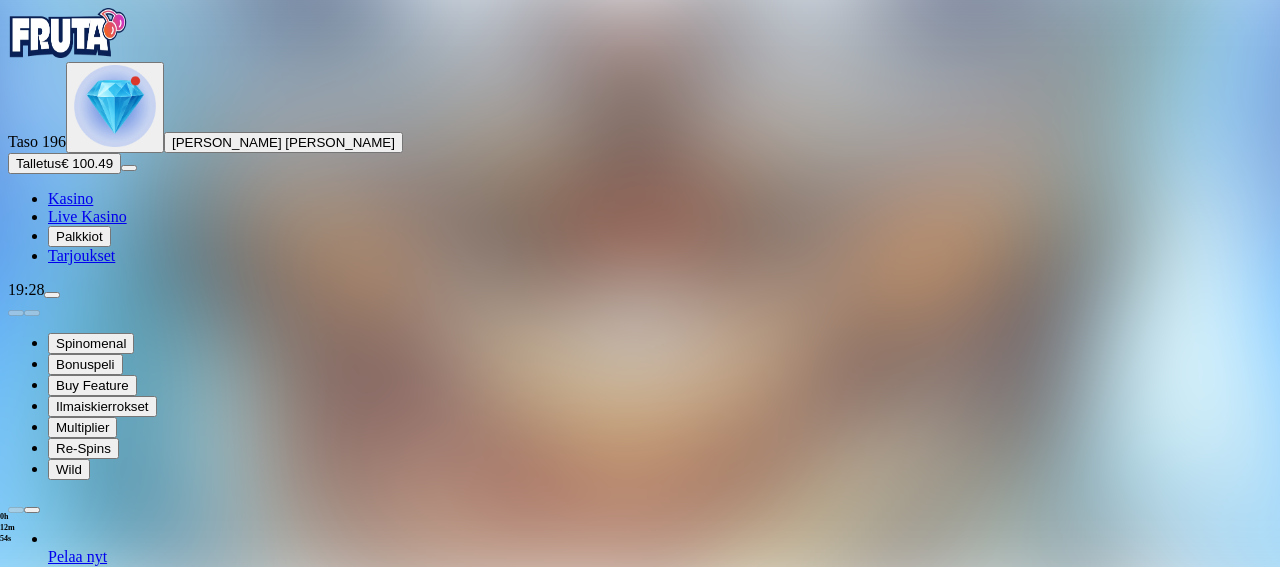 click on "Wild" at bounding box center (69, 469) 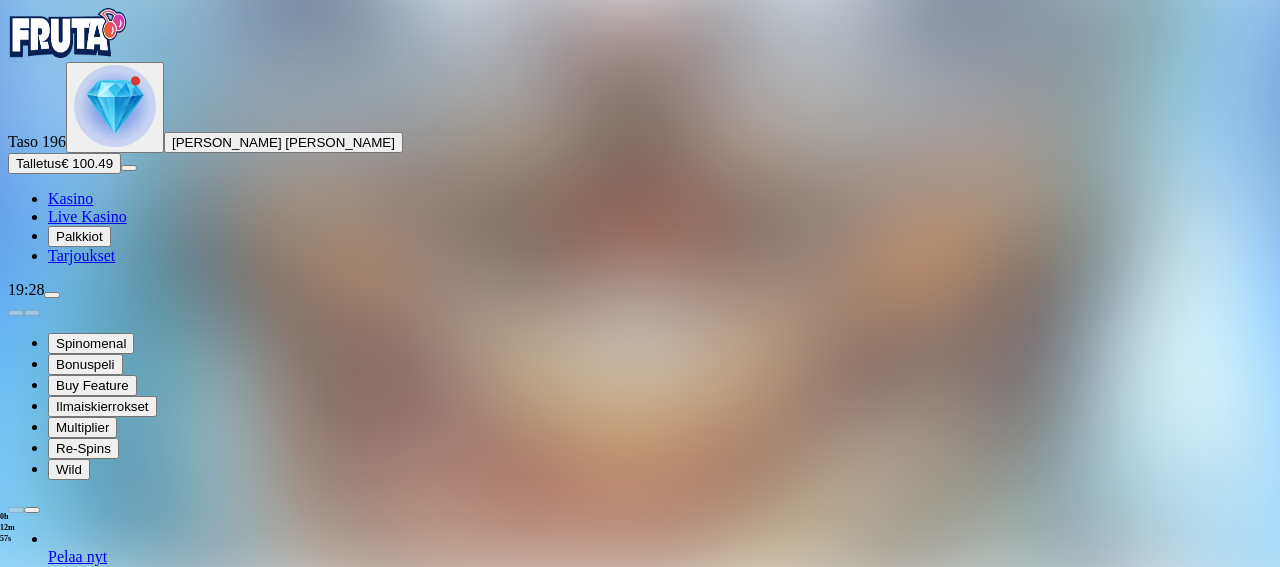 click at bounding box center (640, 1114) 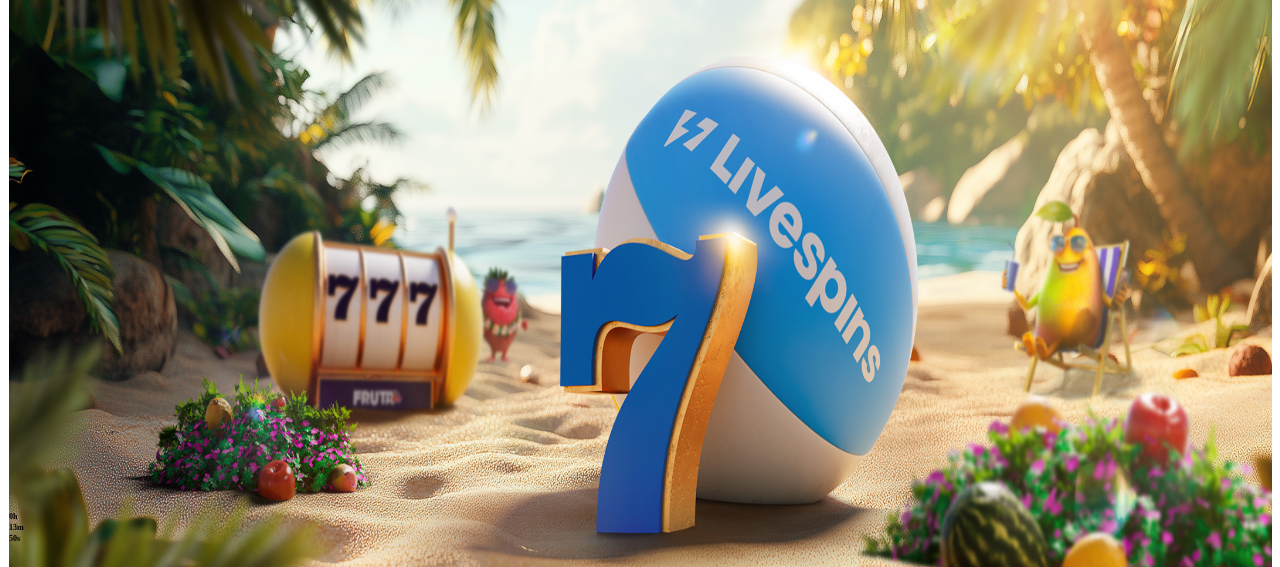 scroll, scrollTop: 0, scrollLeft: 0, axis: both 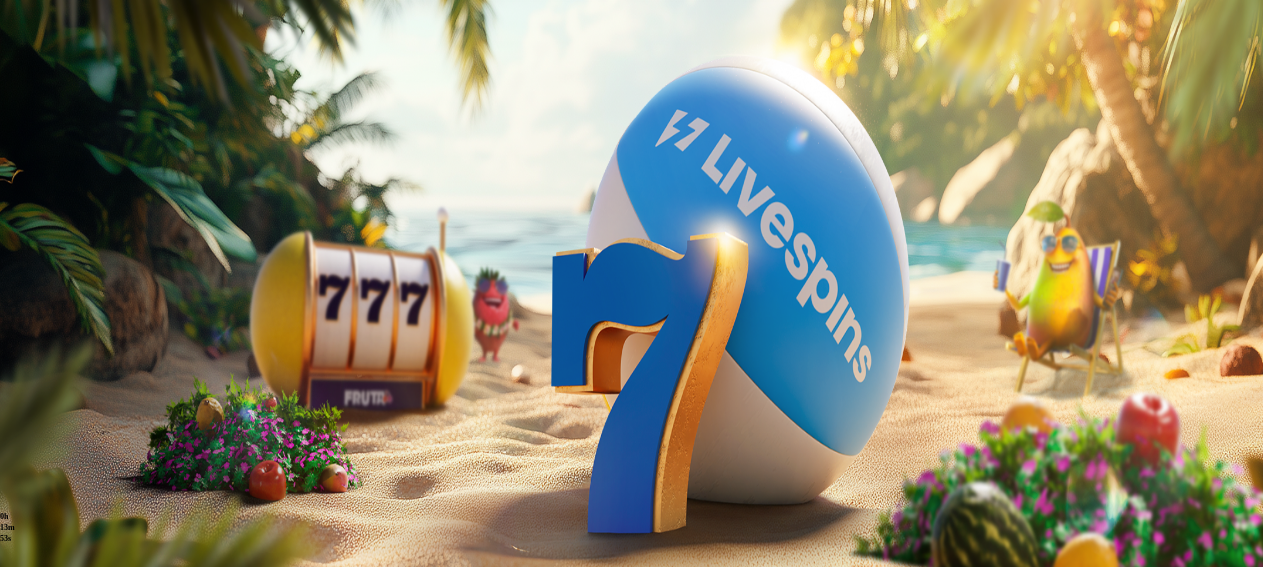 click at bounding box center (52, 295) 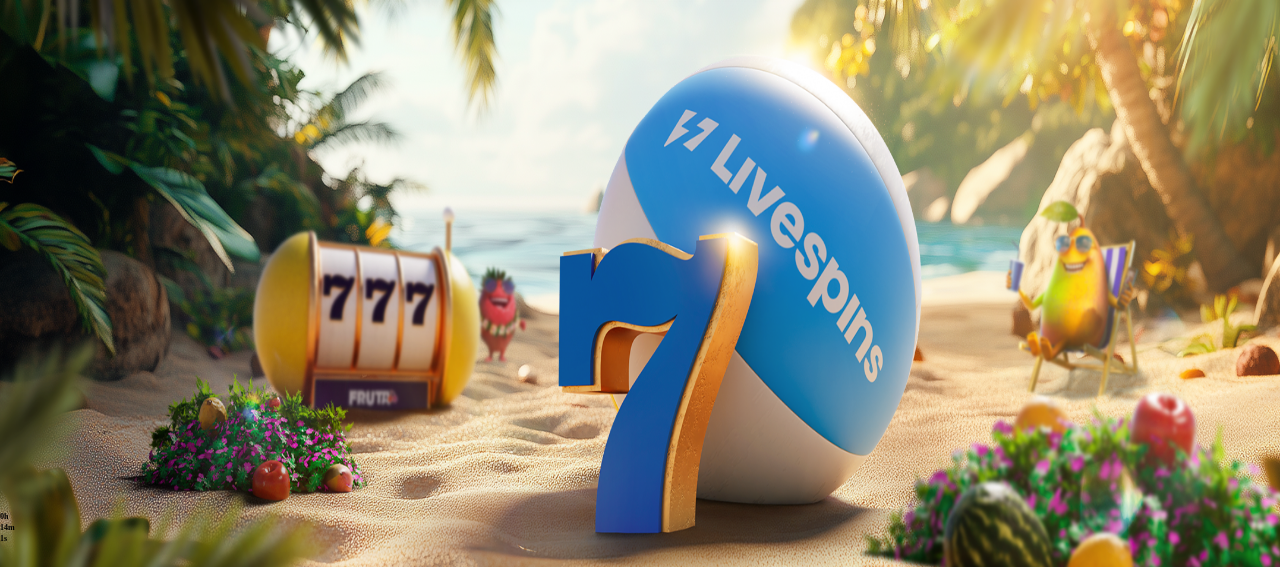 scroll, scrollTop: 140, scrollLeft: 0, axis: vertical 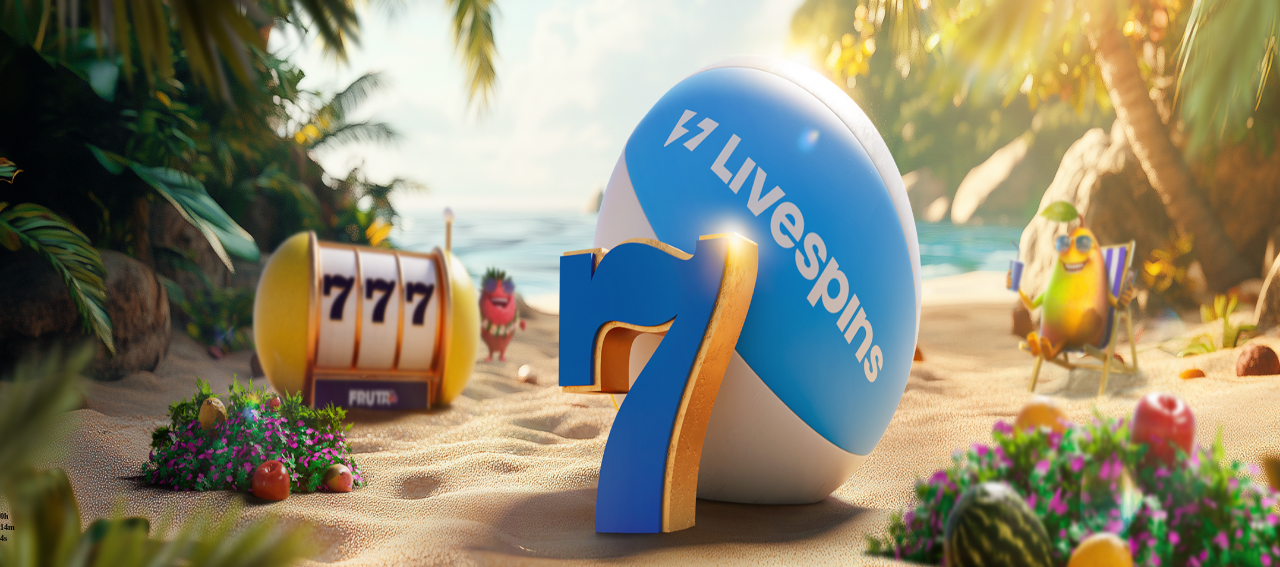 click at bounding box center (640, 797) 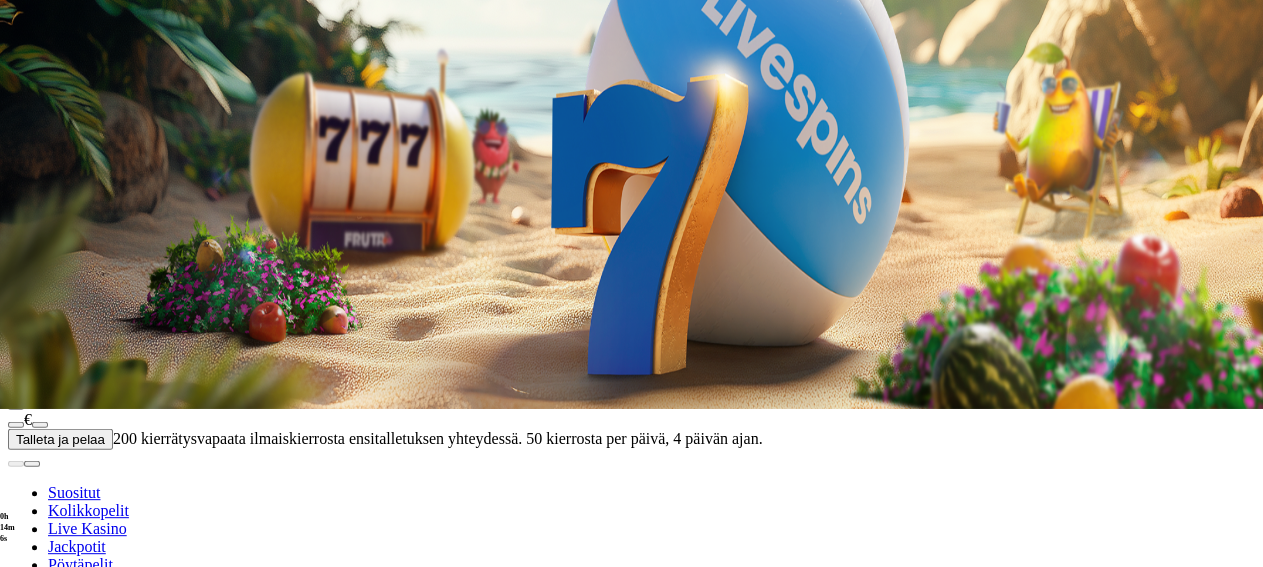 scroll, scrollTop: 223, scrollLeft: 0, axis: vertical 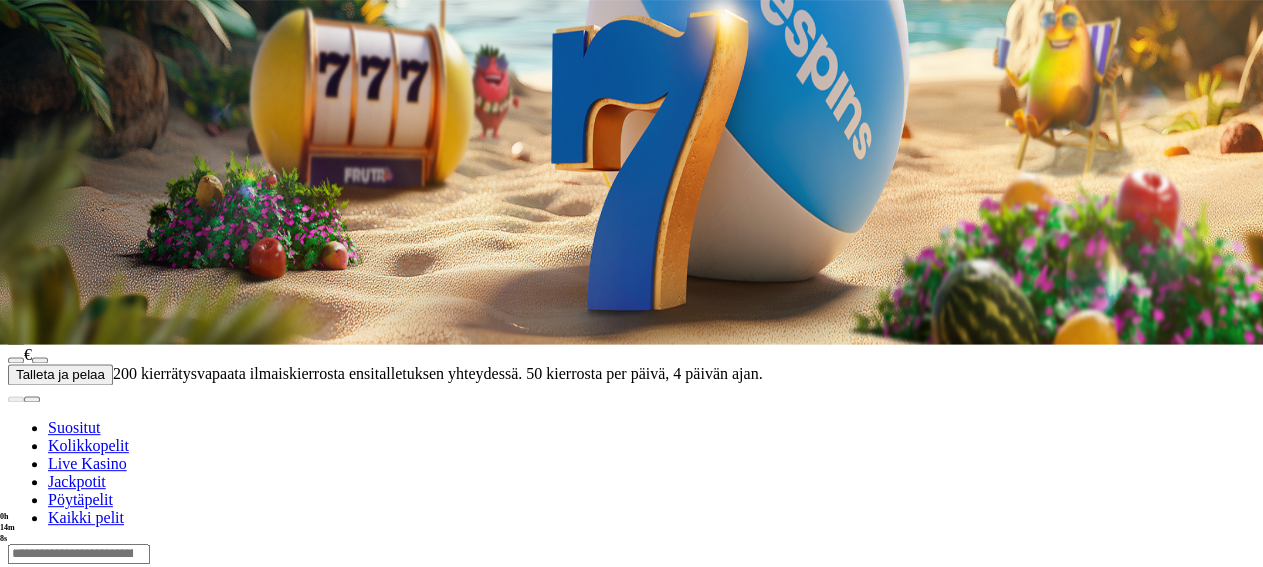 click at bounding box center (32, 637) 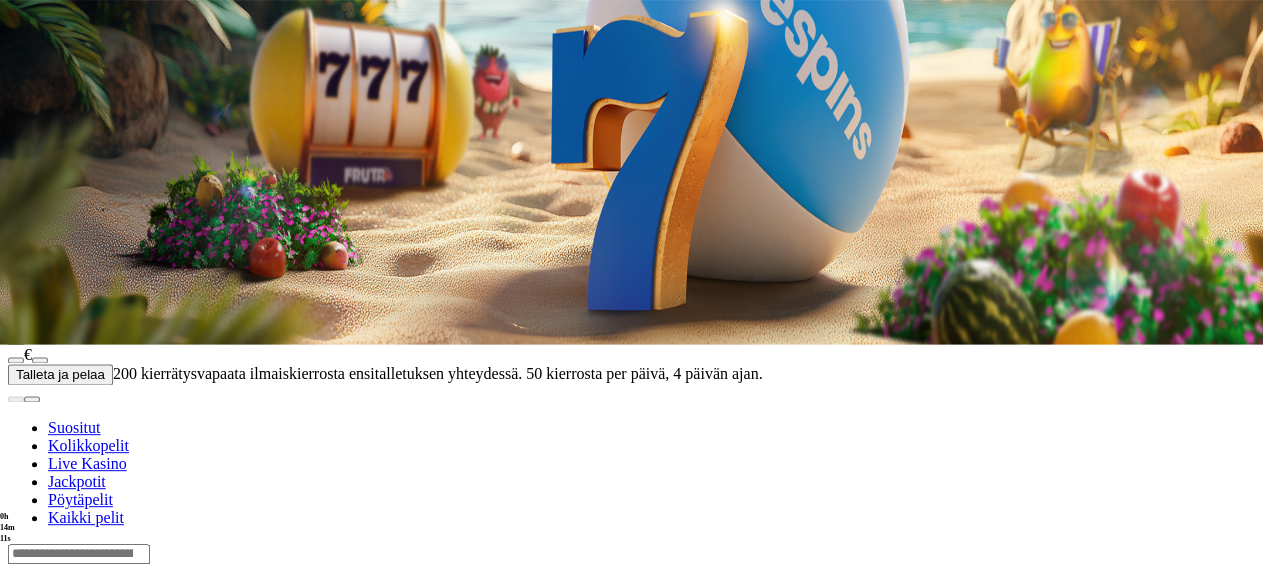 click at bounding box center (-716, 1457) 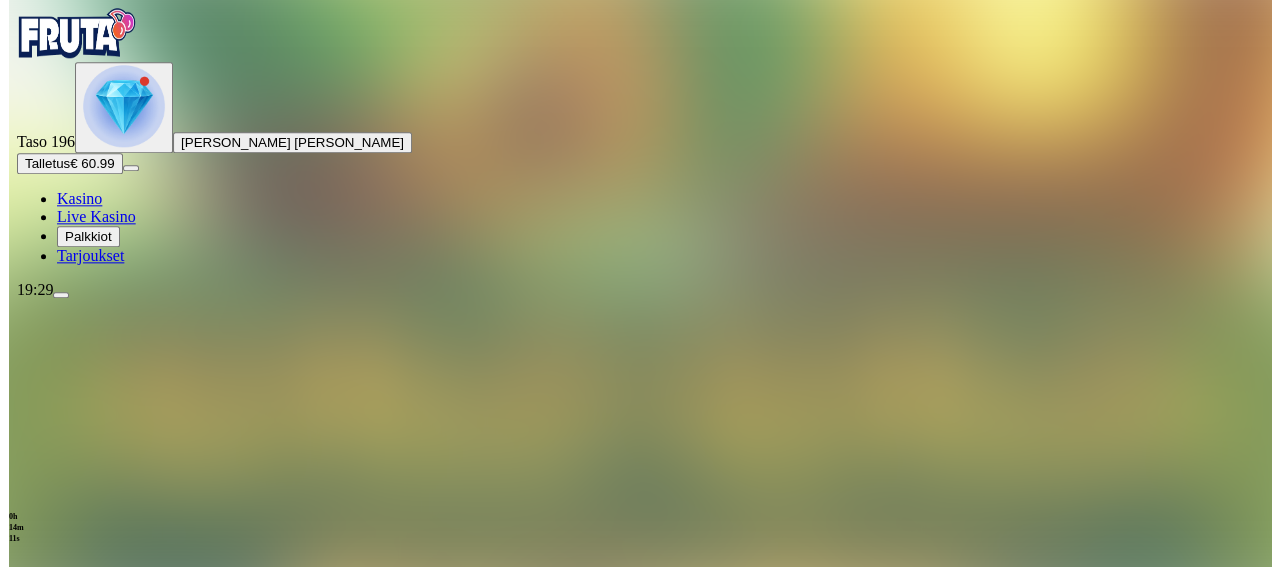 scroll, scrollTop: 0, scrollLeft: 0, axis: both 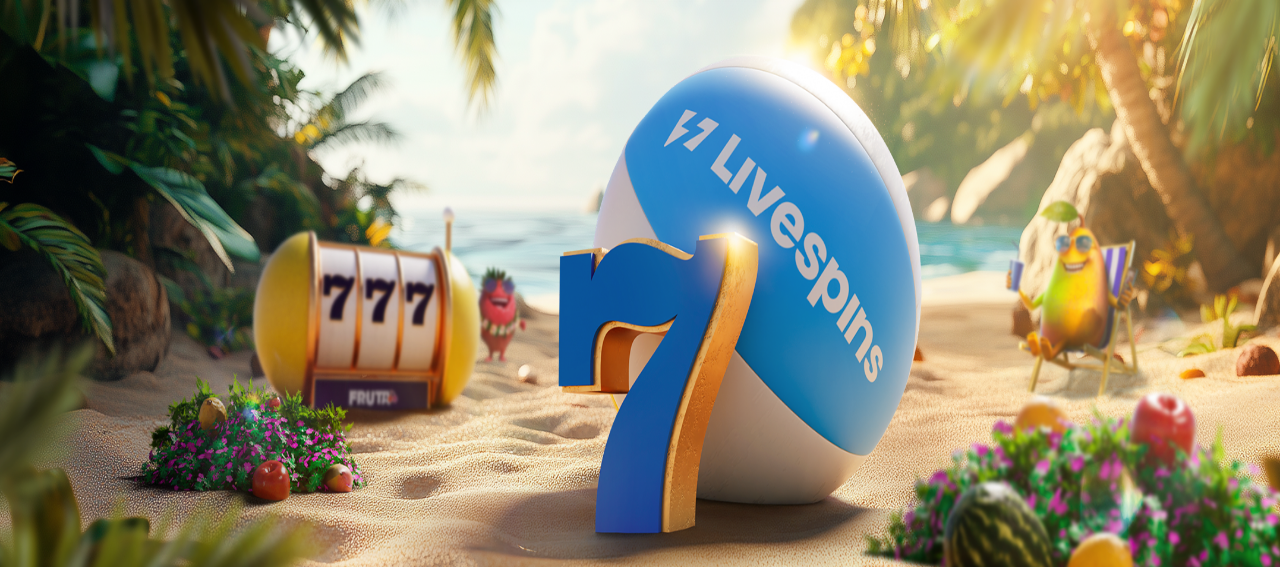 click on "Kasino" at bounding box center [70, 107] 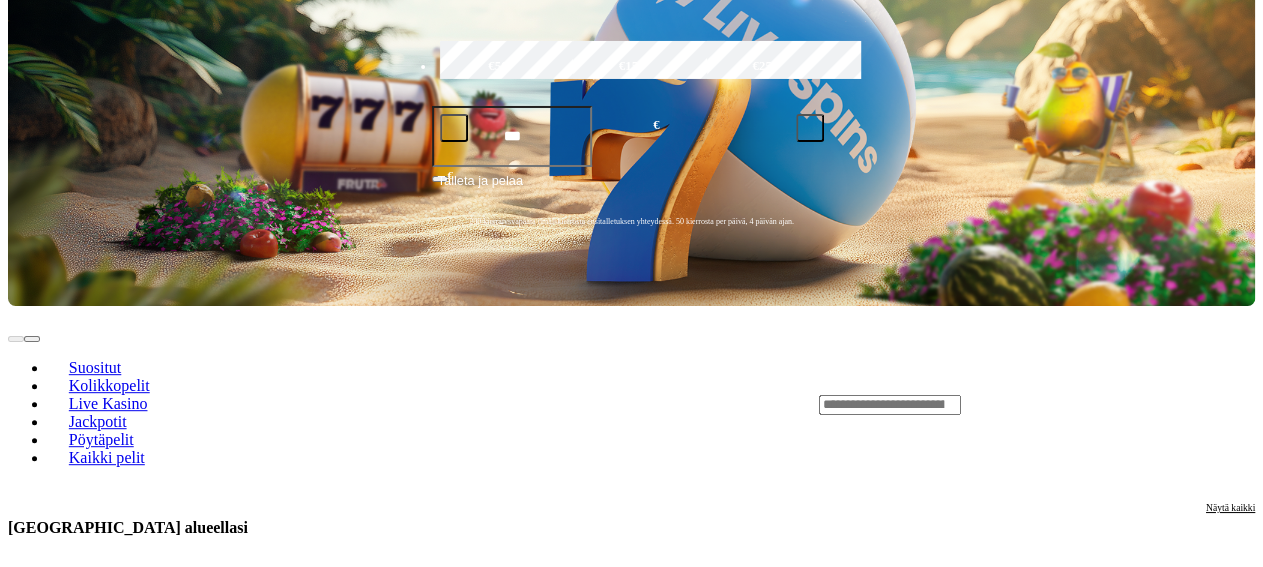 scroll, scrollTop: 112, scrollLeft: 0, axis: vertical 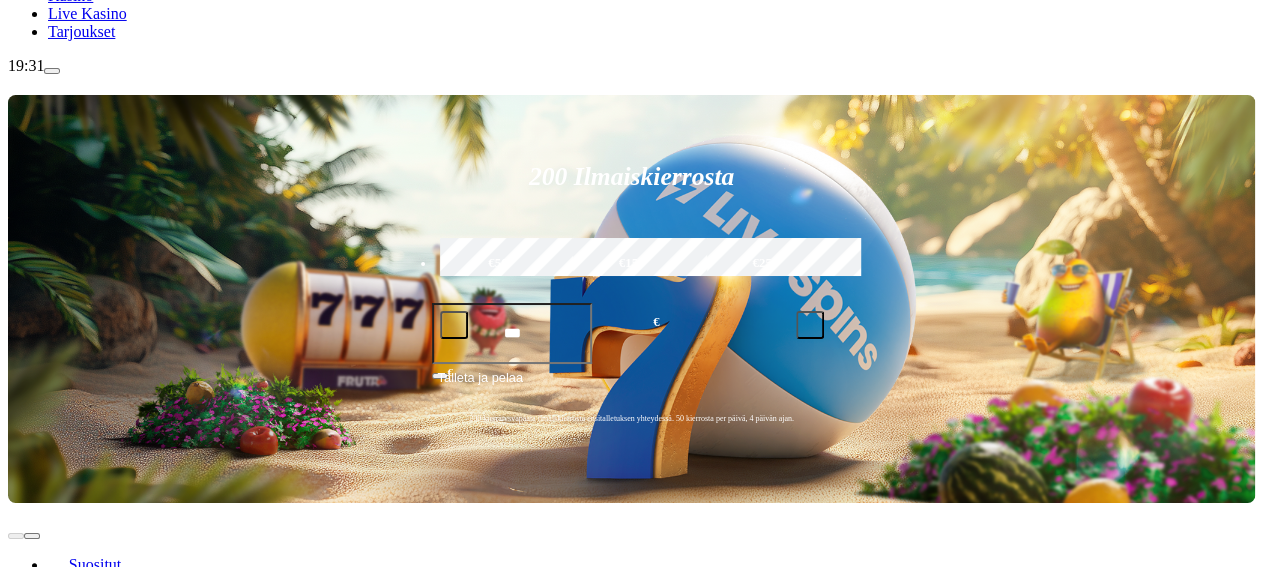 click on "Kirjaudu" at bounding box center [146, -40] 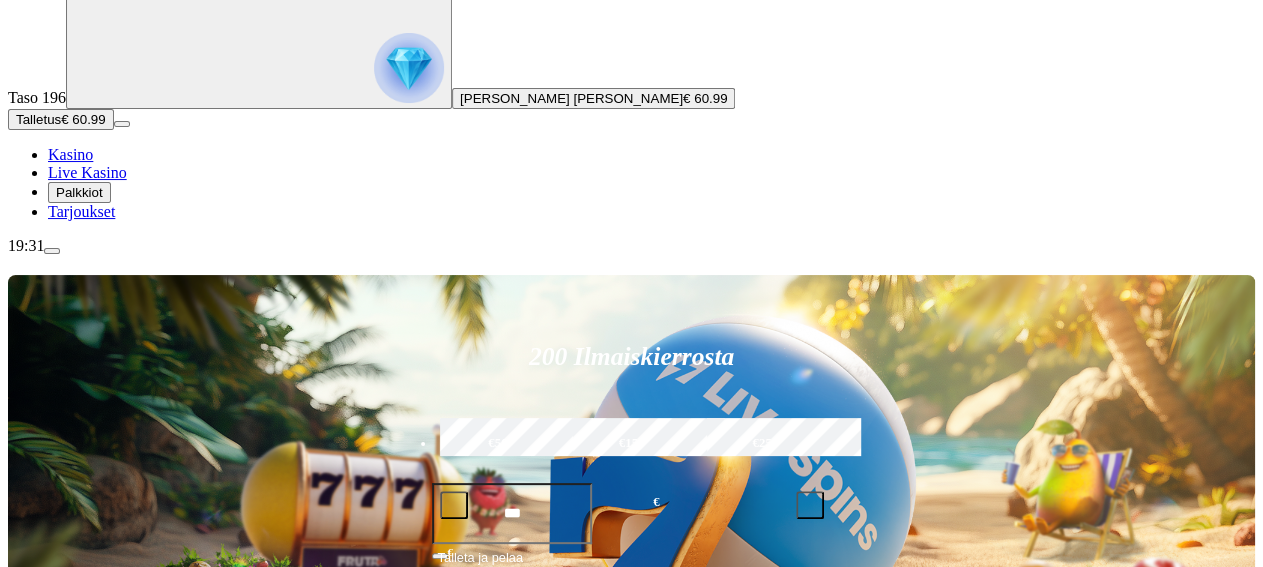 scroll, scrollTop: 0, scrollLeft: 0, axis: both 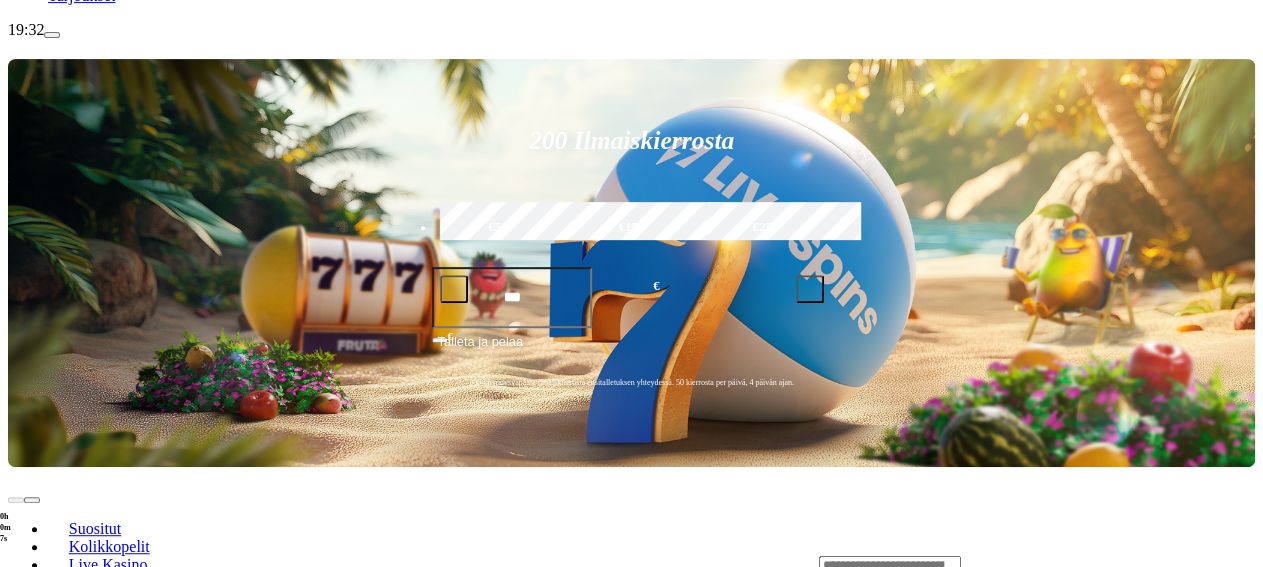 click at bounding box center [32, 738] 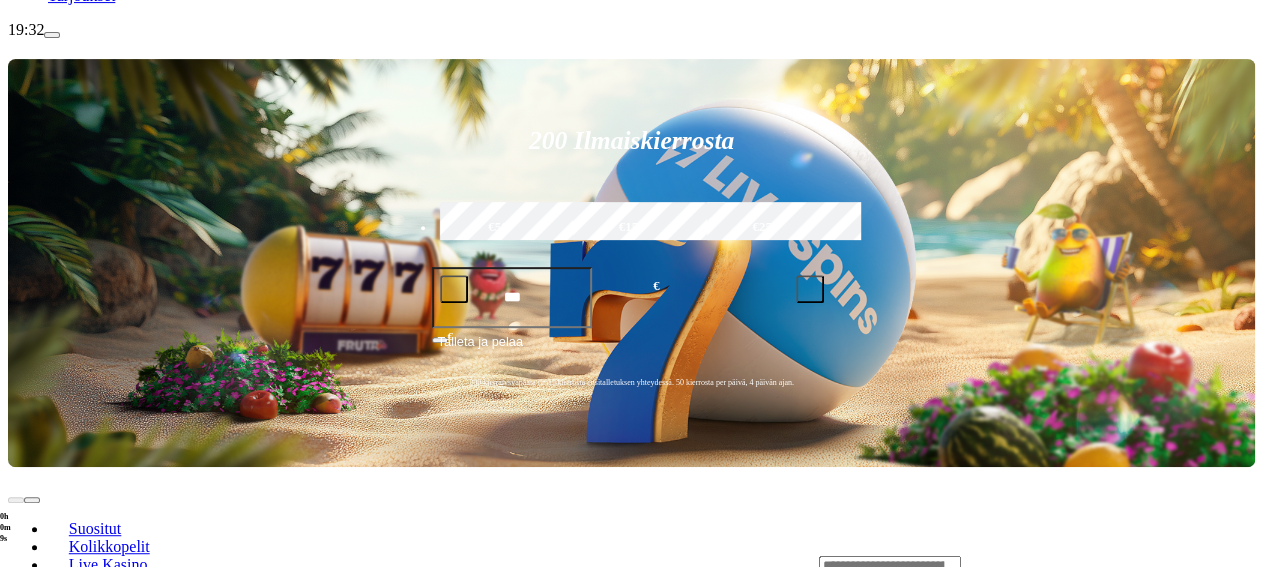 click on "Pelaa nyt" at bounding box center (-687, 1547) 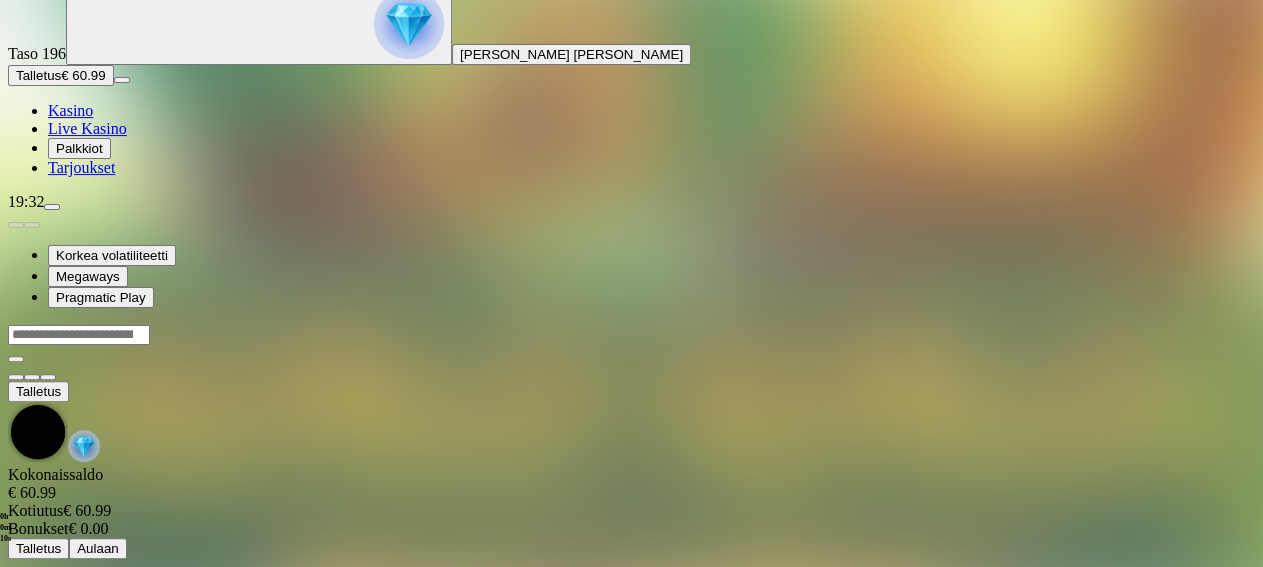scroll, scrollTop: 0, scrollLeft: 0, axis: both 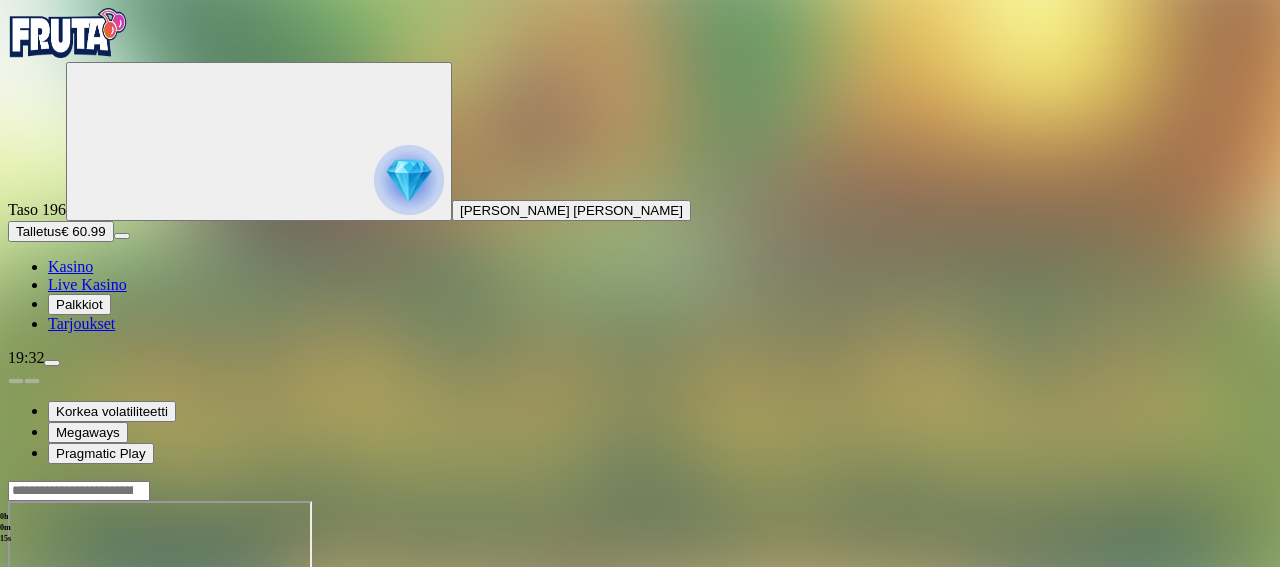 click at bounding box center [48, 673] 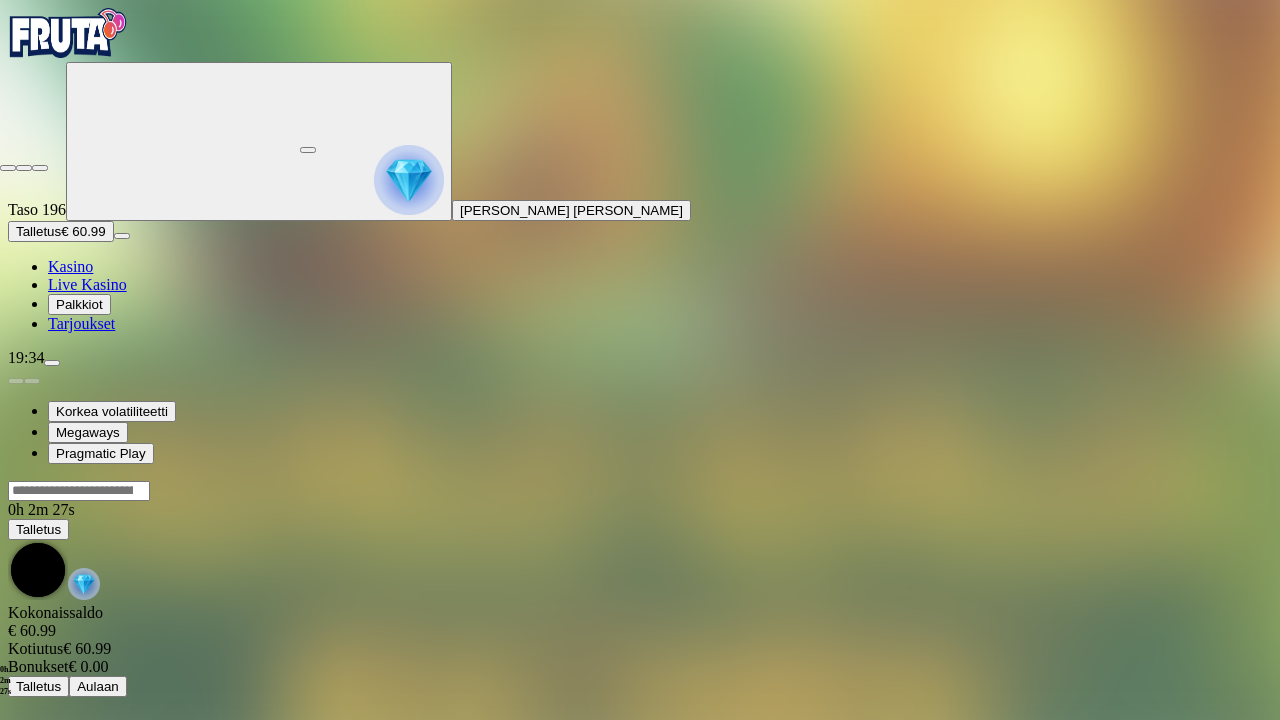 click at bounding box center [40, 168] 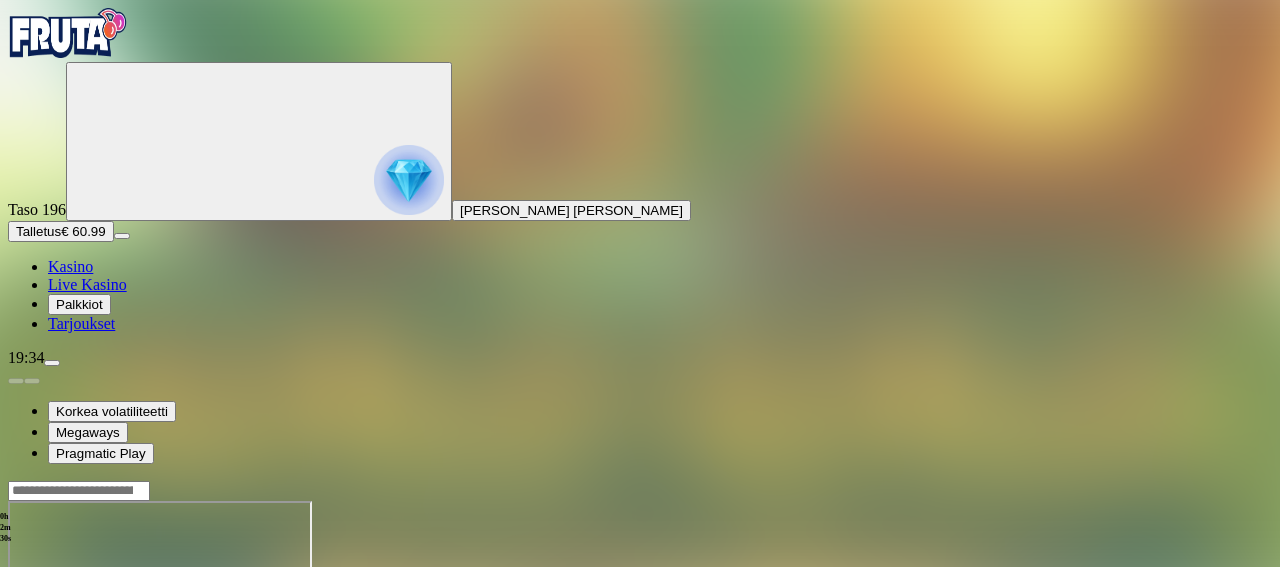 click at bounding box center [16, 673] 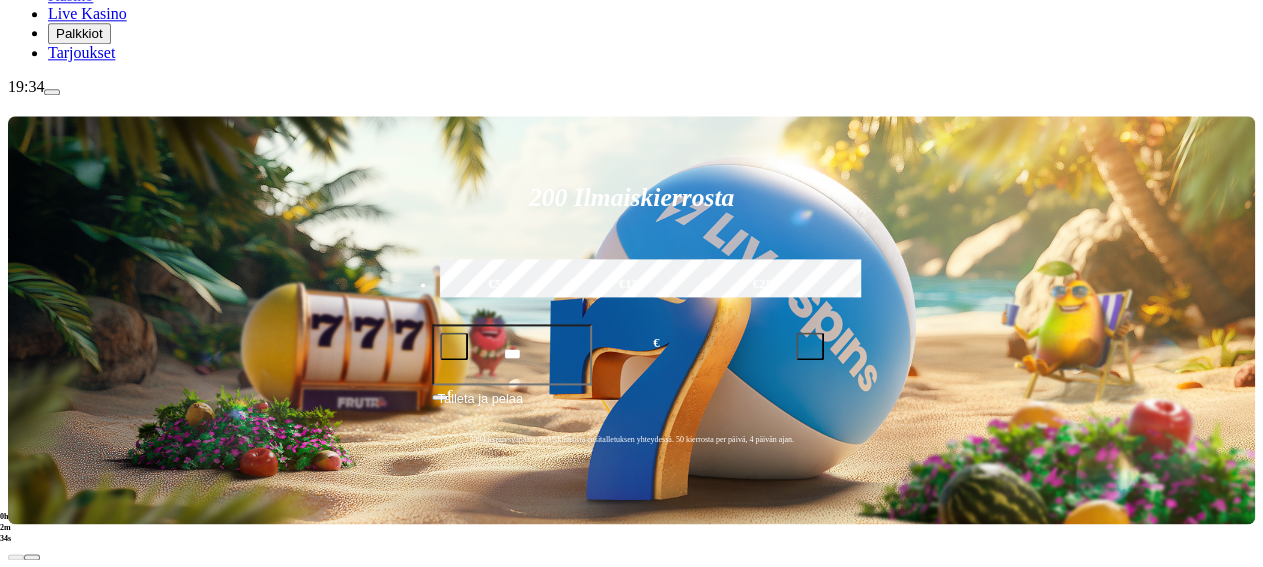 scroll, scrollTop: 280, scrollLeft: 0, axis: vertical 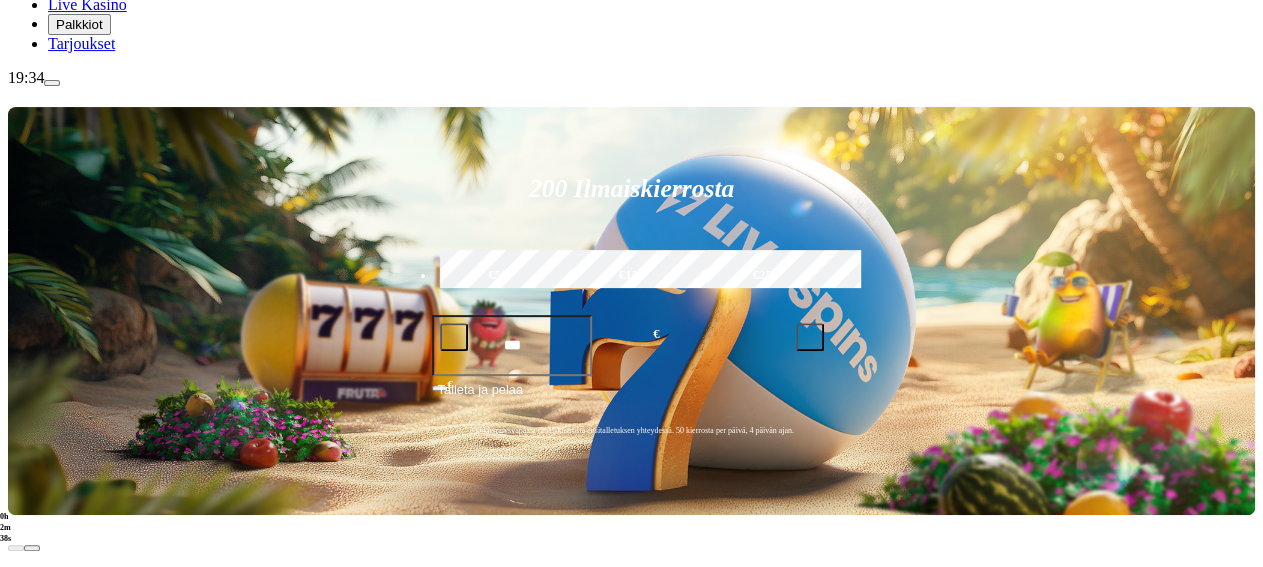 click at bounding box center [32, 786] 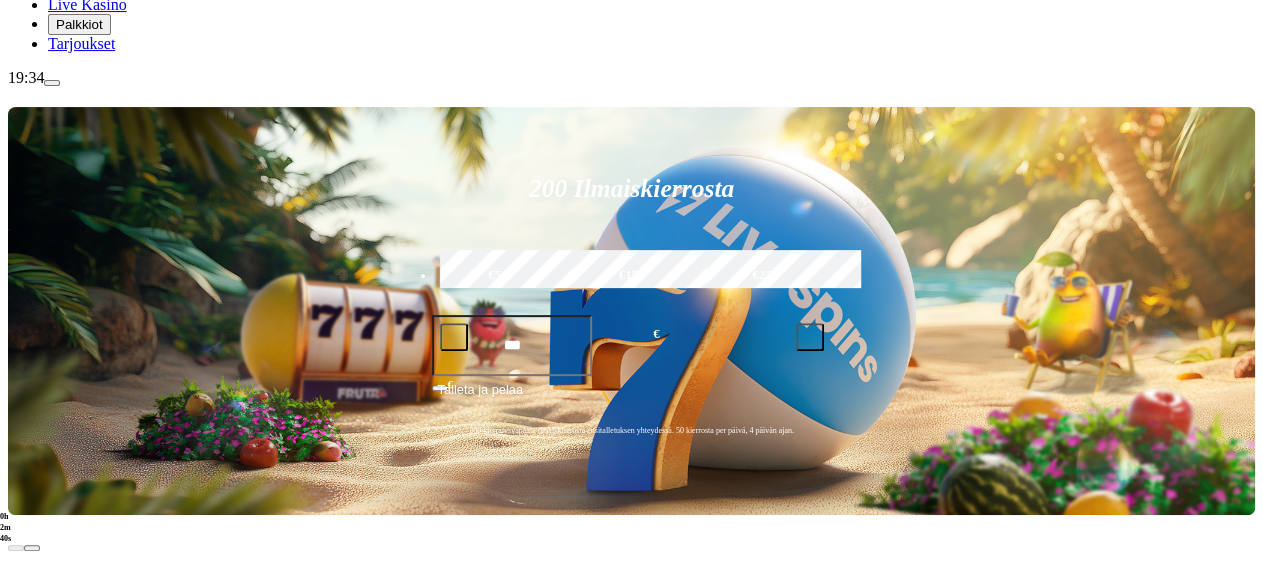 click on "Pelaa nyt" at bounding box center [-687, 1786] 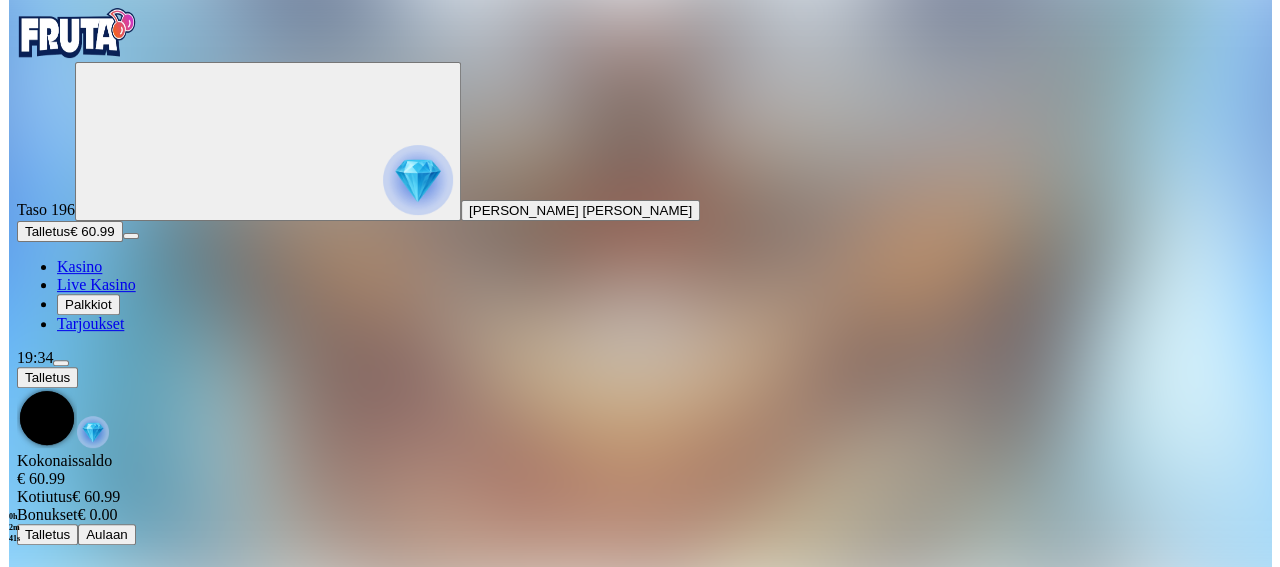 scroll, scrollTop: 0, scrollLeft: 0, axis: both 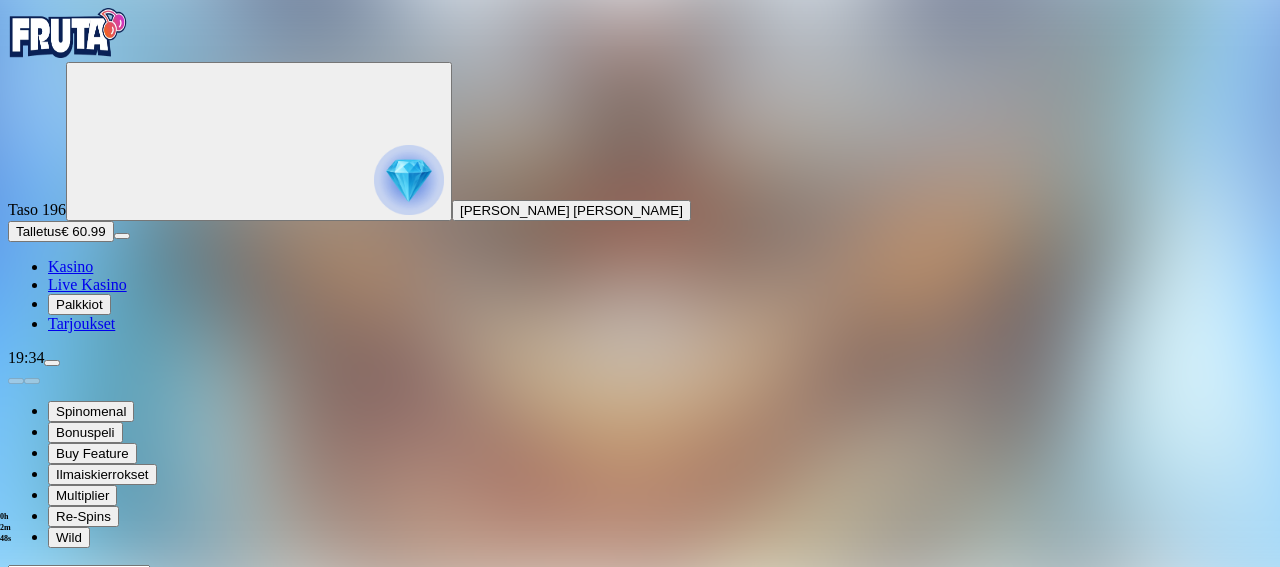 click at bounding box center (48, 757) 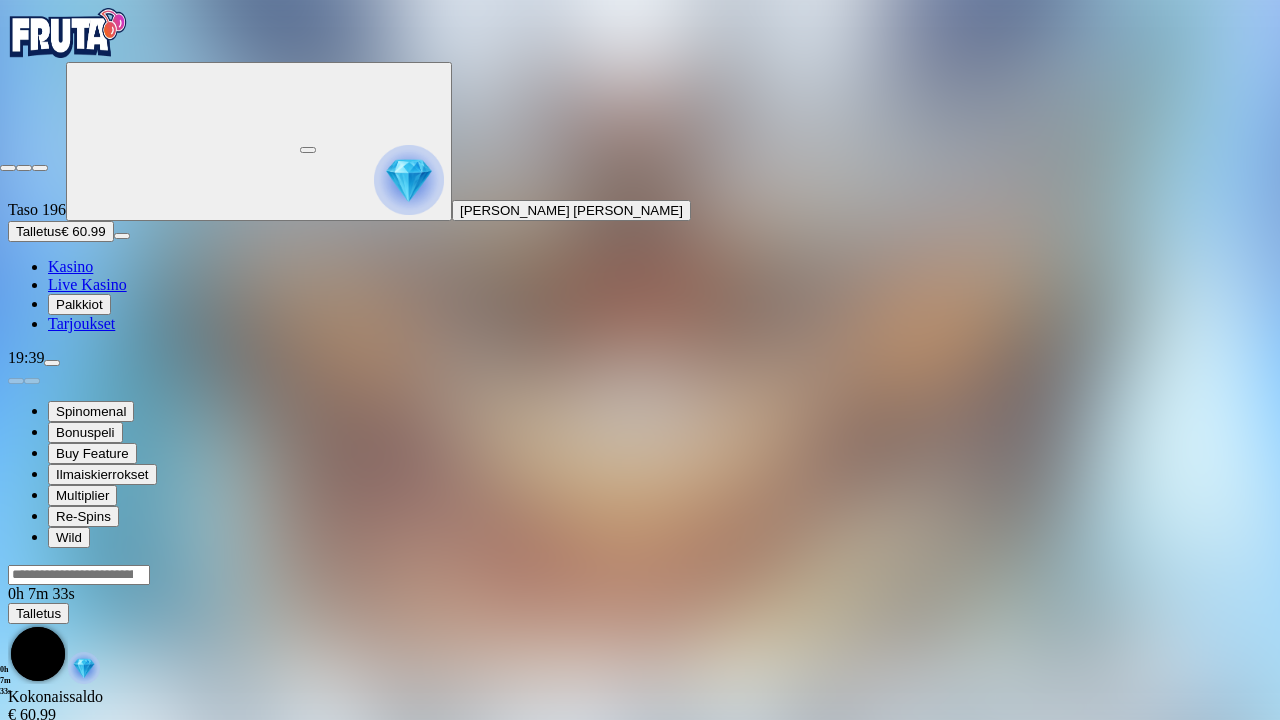 click at bounding box center (40, 168) 